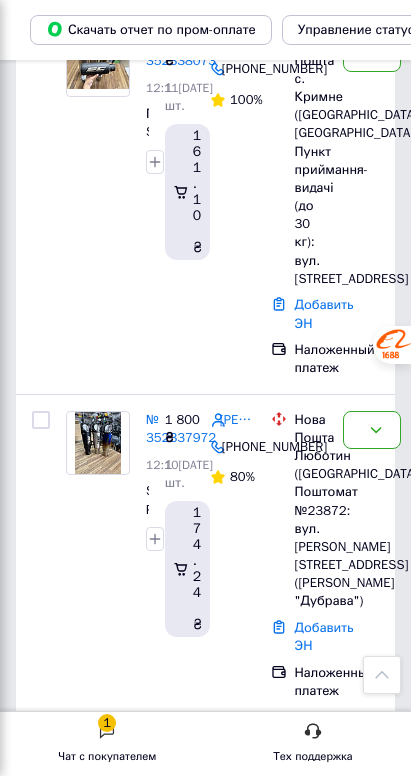 scroll, scrollTop: 1986, scrollLeft: 0, axis: vertical 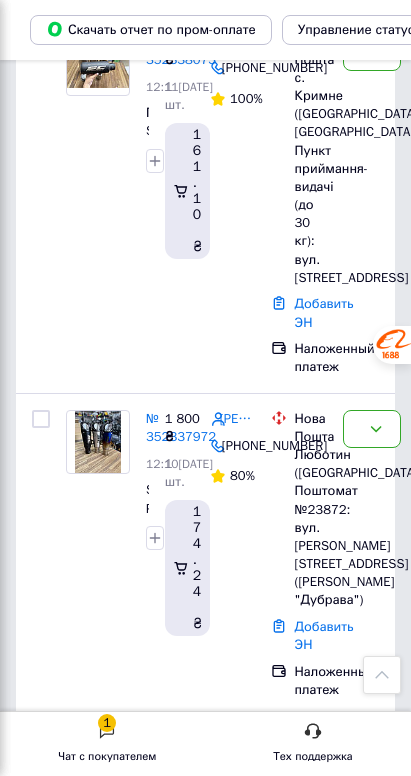 click on "Новый" at bounding box center (360, 3231) 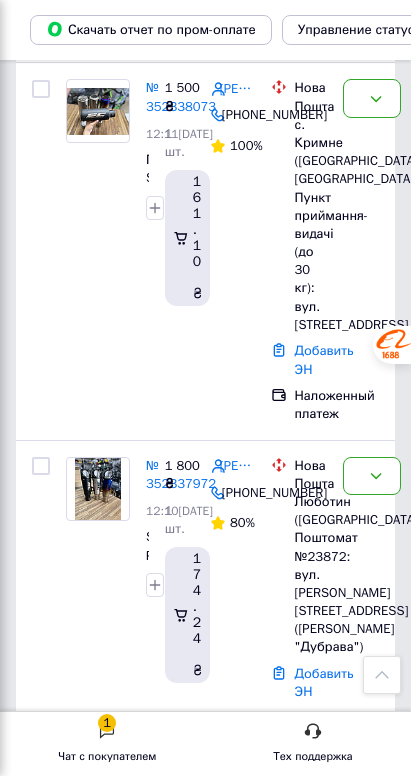 scroll, scrollTop: 1937, scrollLeft: 0, axis: vertical 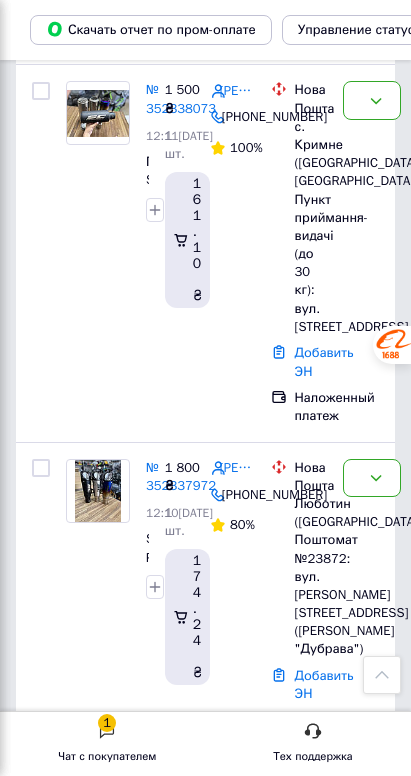 click on "Новый" at bounding box center [360, 2902] 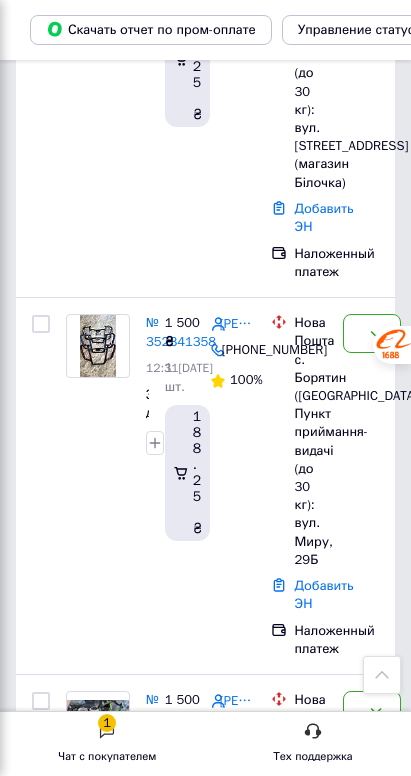 scroll, scrollTop: 1326, scrollLeft: 0, axis: vertical 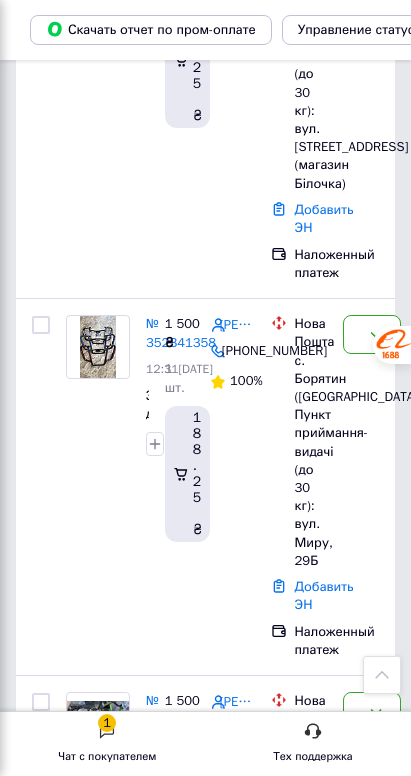 click on "[PERSON_NAME]" at bounding box center [237, 2186] 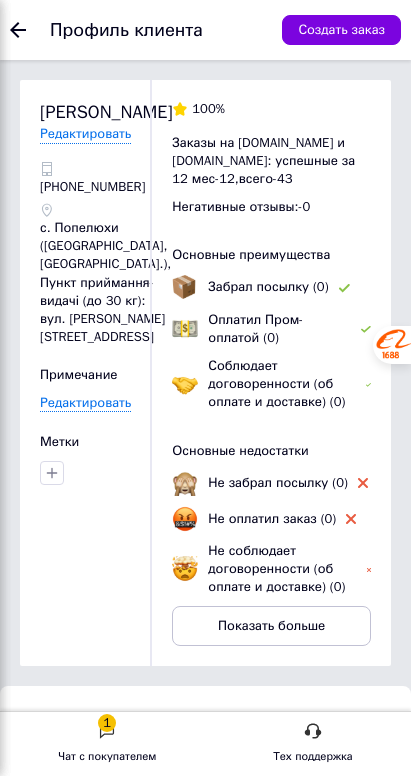 scroll, scrollTop: 44, scrollLeft: 0, axis: vertical 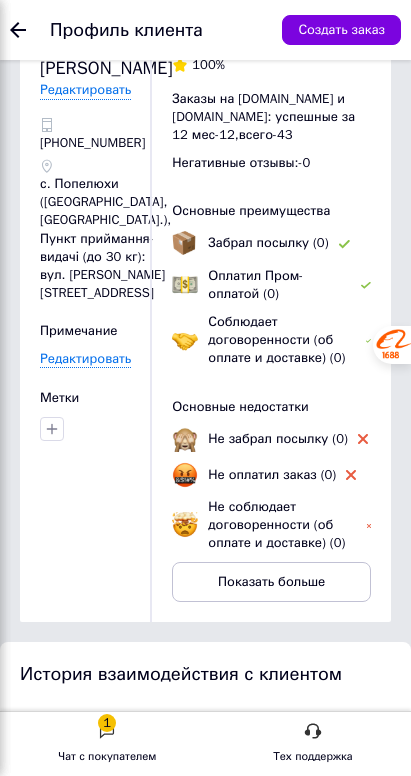 click on "10:40[DATE]" at bounding box center [129, 980] 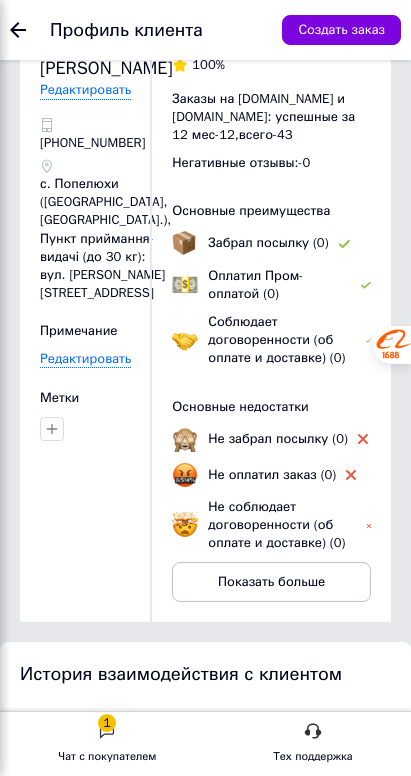 click on "№ 352323990" at bounding box center (131, 943) 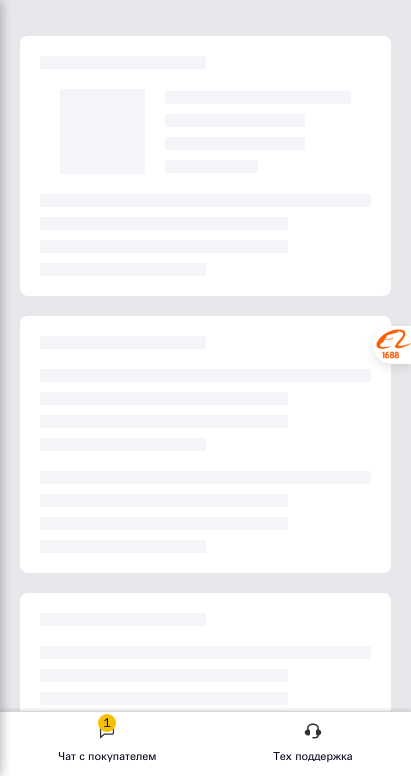 scroll, scrollTop: 0, scrollLeft: 0, axis: both 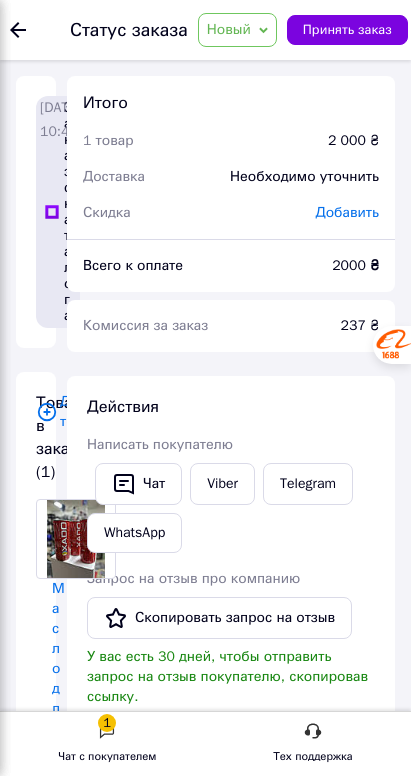 click on "Заказ с каталога" at bounding box center [36, 212] 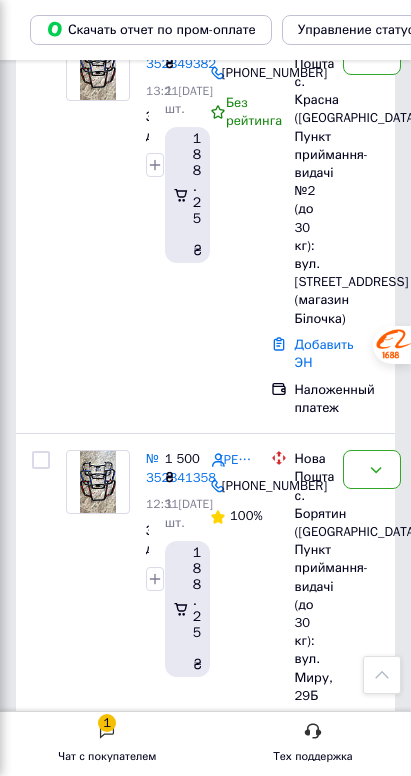 scroll, scrollTop: 1189, scrollLeft: 0, axis: vertical 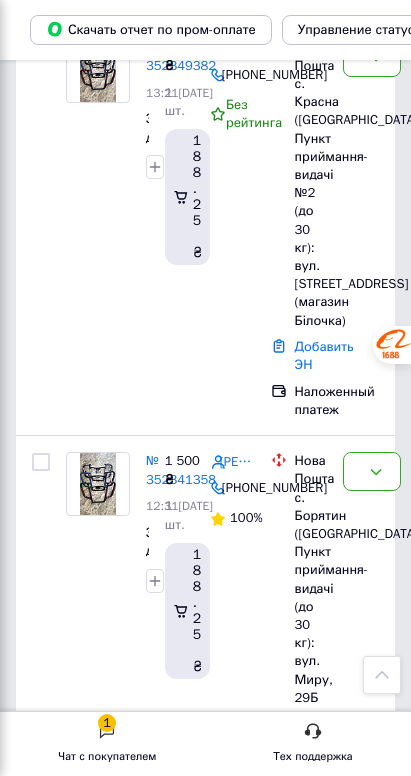 click on "[PERSON_NAME]" at bounding box center (237, 1982) 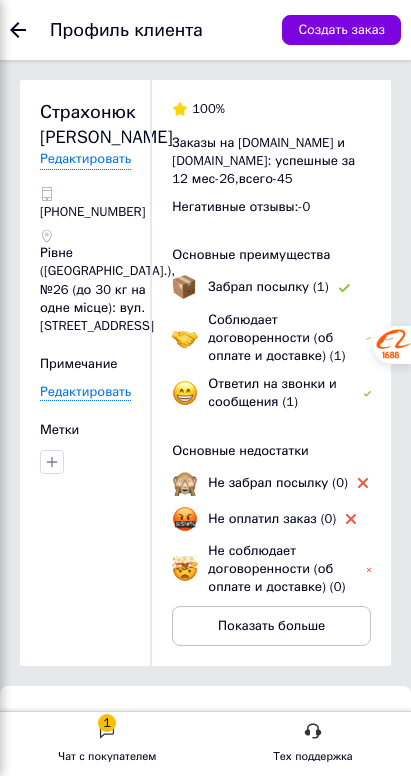 scroll, scrollTop: 36, scrollLeft: 0, axis: vertical 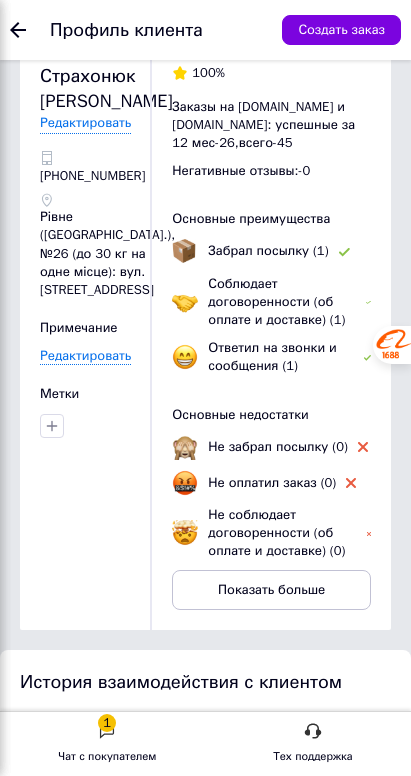 click on "№ 352331567" at bounding box center [131, 951] 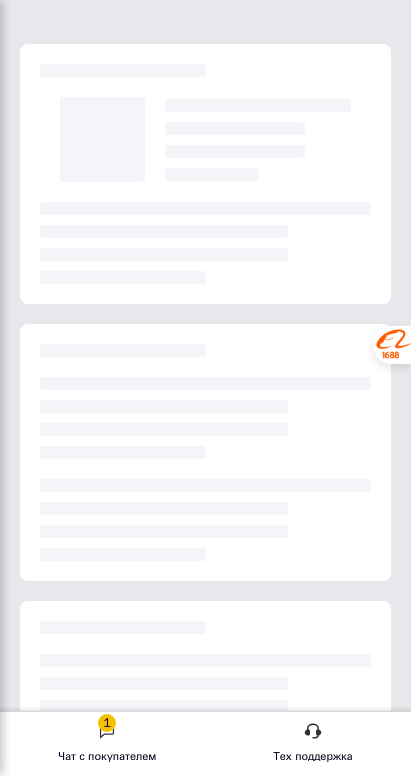 scroll, scrollTop: 0, scrollLeft: 0, axis: both 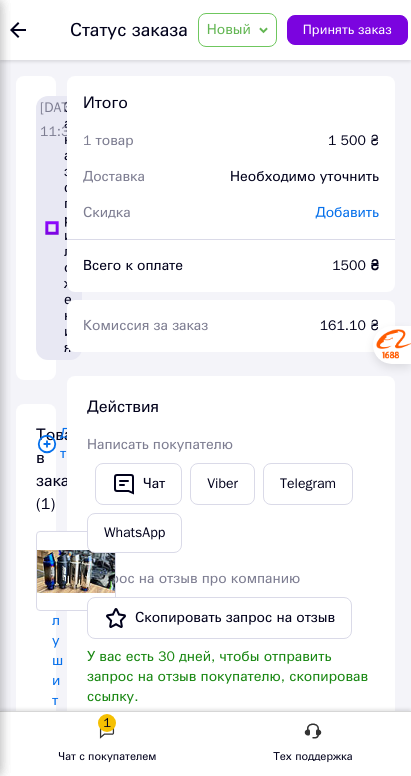 click on "Заказы 13" at bounding box center [-117, 167] 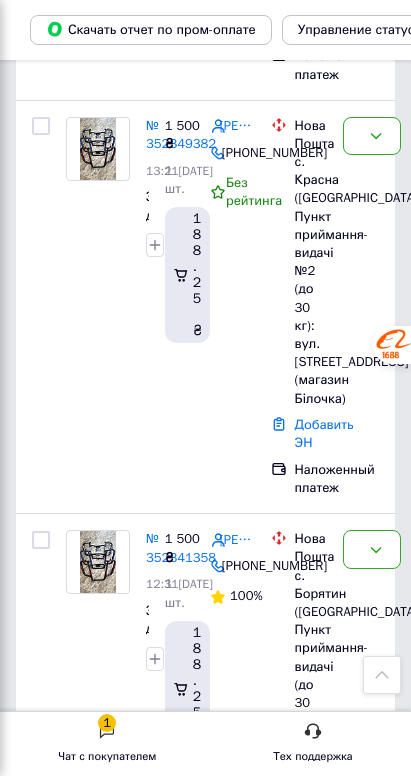 scroll, scrollTop: 1112, scrollLeft: 0, axis: vertical 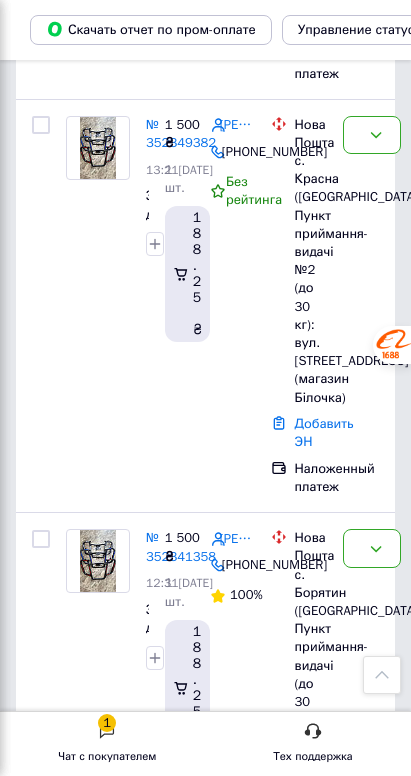 click on "№ 352331567" at bounding box center (181, 2068) 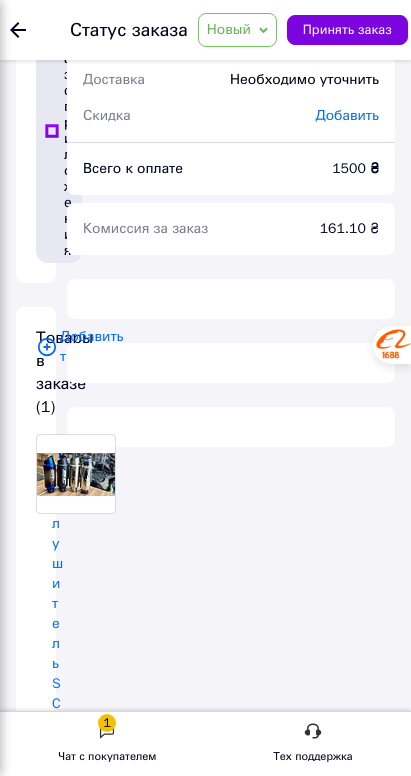 scroll, scrollTop: 408, scrollLeft: 0, axis: vertical 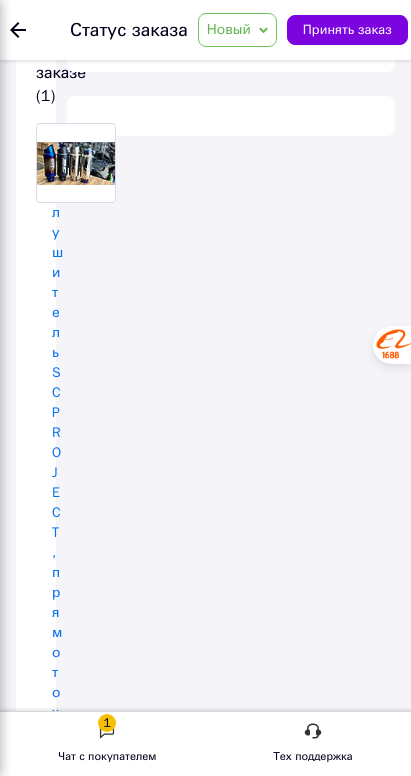 click 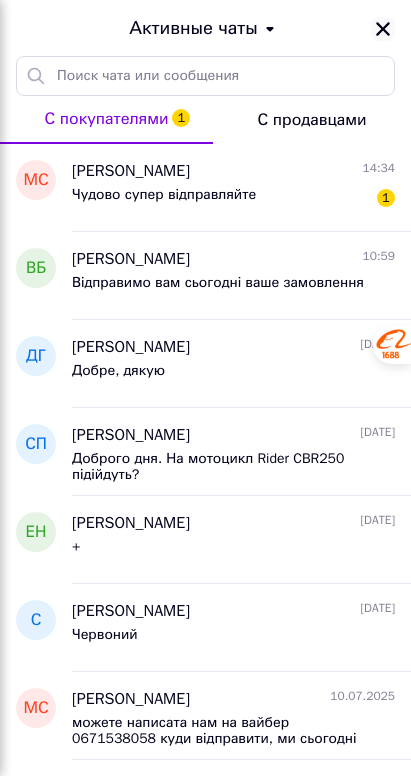 click 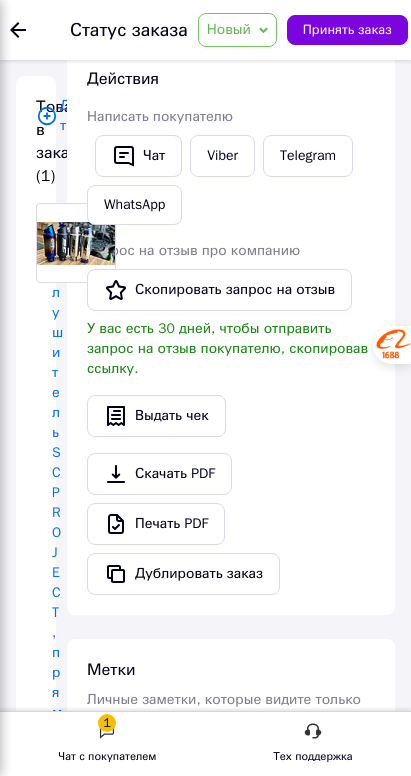 scroll, scrollTop: 326, scrollLeft: 0, axis: vertical 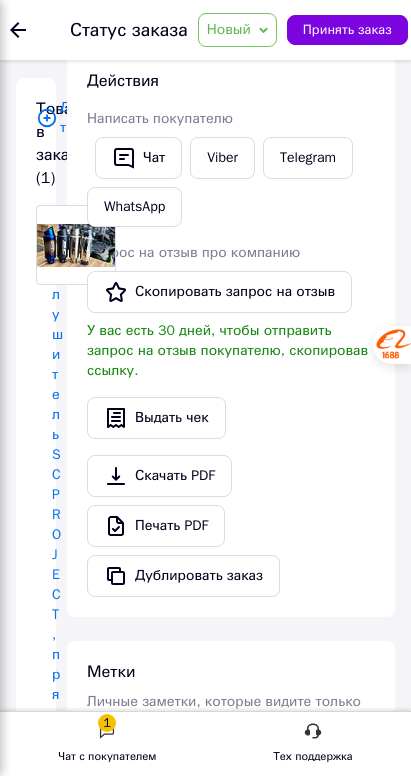 click on "Чат с покупателем 1" at bounding box center [0, 0] 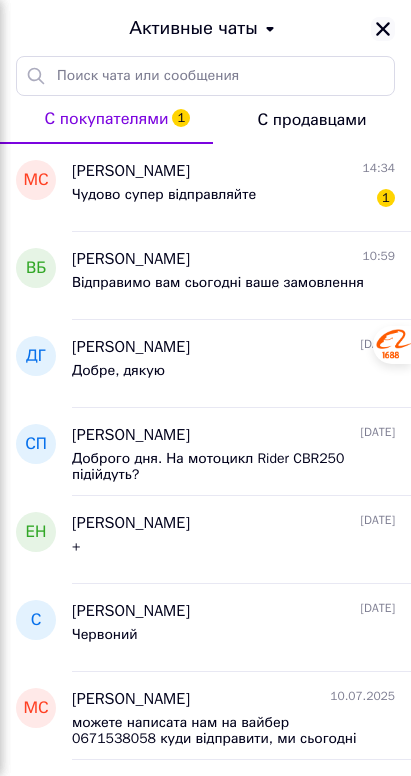 click 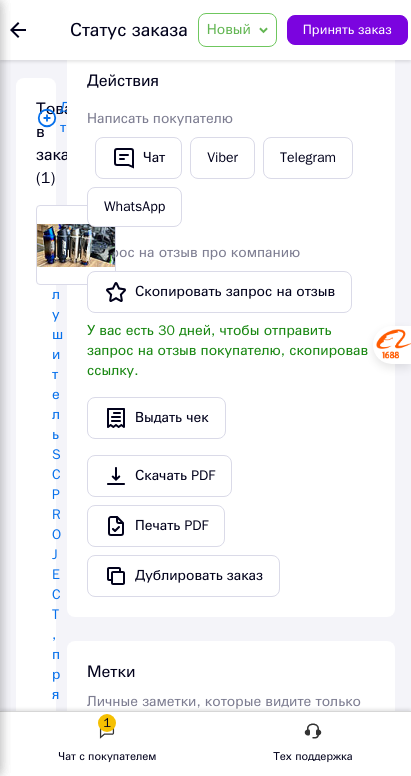 click on "Заказы 13" at bounding box center (-117, 167) 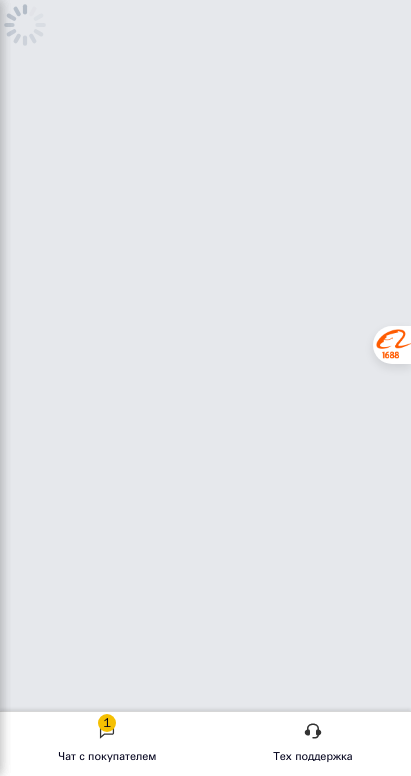 scroll, scrollTop: 0, scrollLeft: 0, axis: both 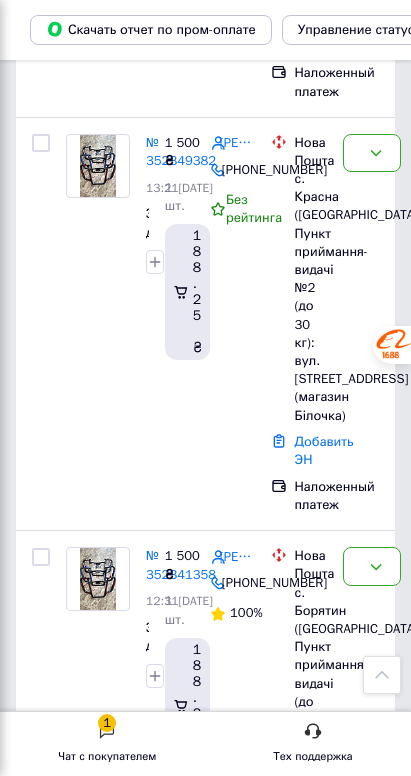 click on "Новый" at bounding box center (361, 2222) 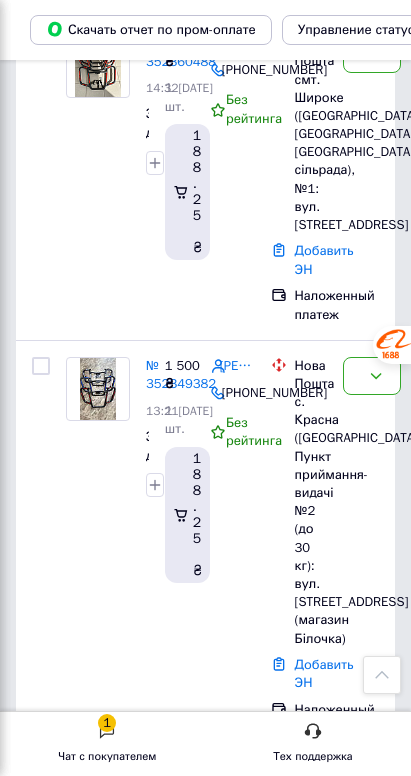 scroll, scrollTop: 862, scrollLeft: 0, axis: vertical 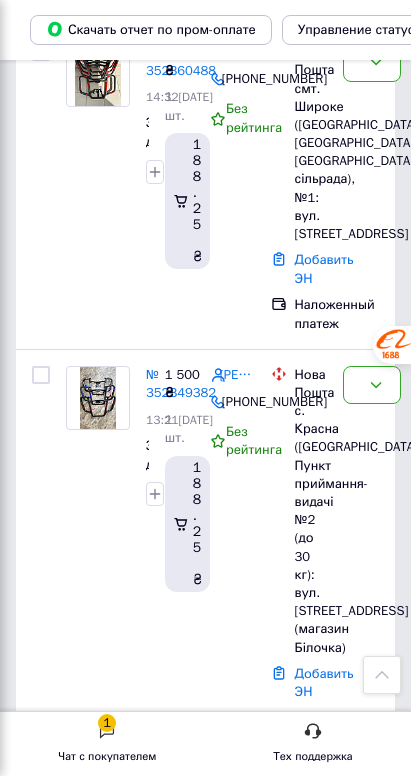click on "[PERSON_NAME]" at bounding box center (237, 1932) 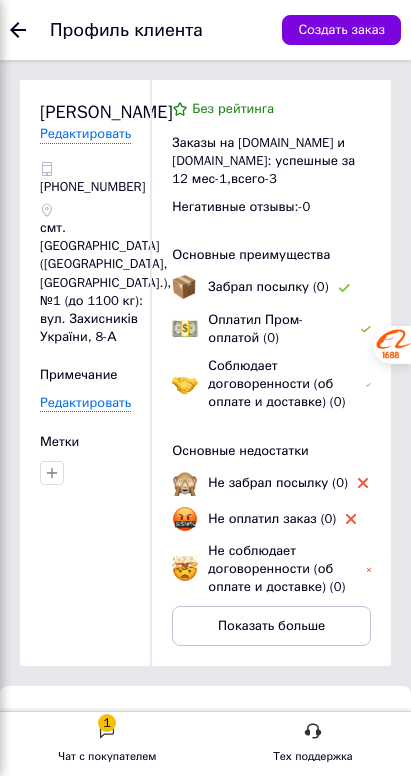 click on "Заказы и сообщения 0 13" at bounding box center (-117, 142) 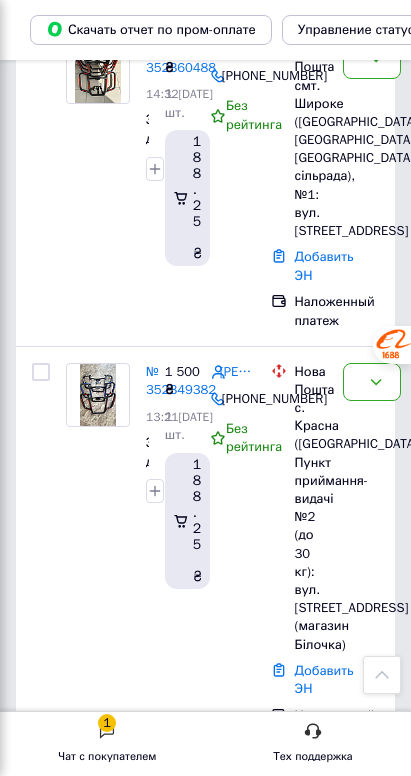 scroll, scrollTop: 864, scrollLeft: 0, axis: vertical 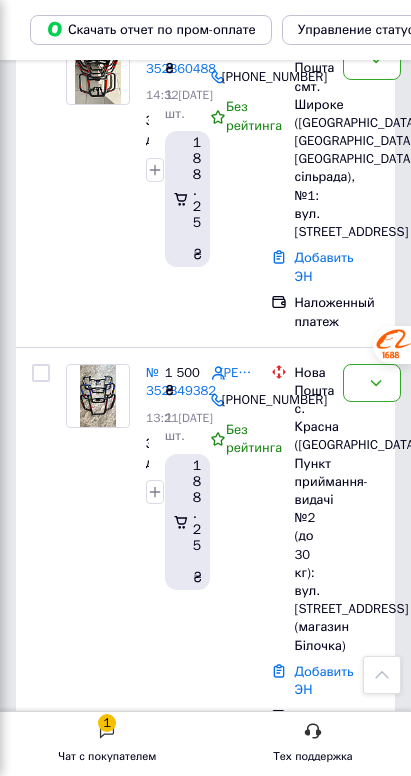 click on "Новый" at bounding box center [372, 1939] 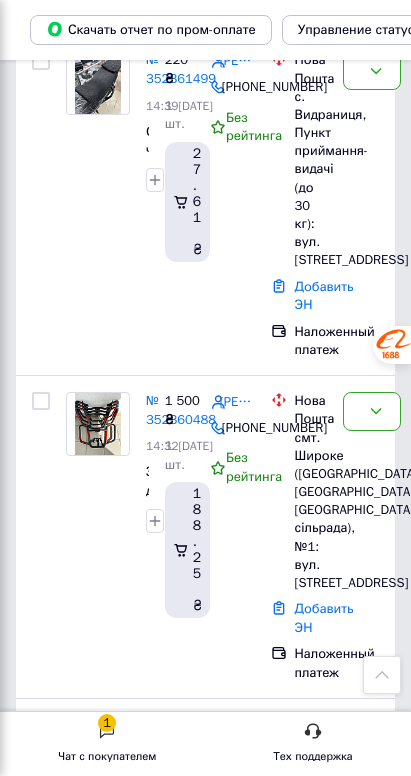 scroll, scrollTop: 512, scrollLeft: 0, axis: vertical 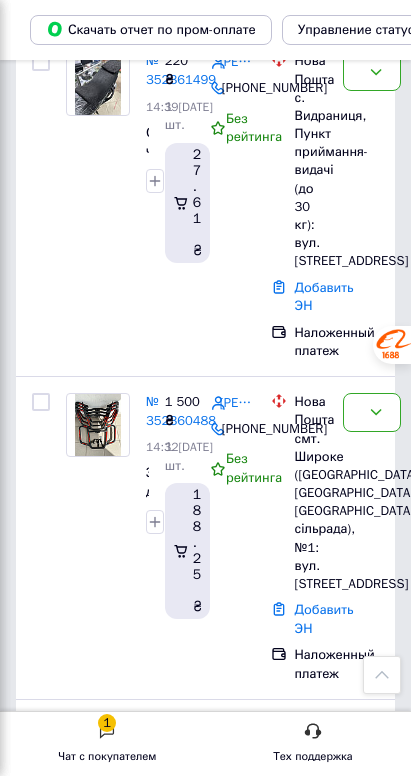 click on "[PERSON_NAME]" at bounding box center [237, 1516] 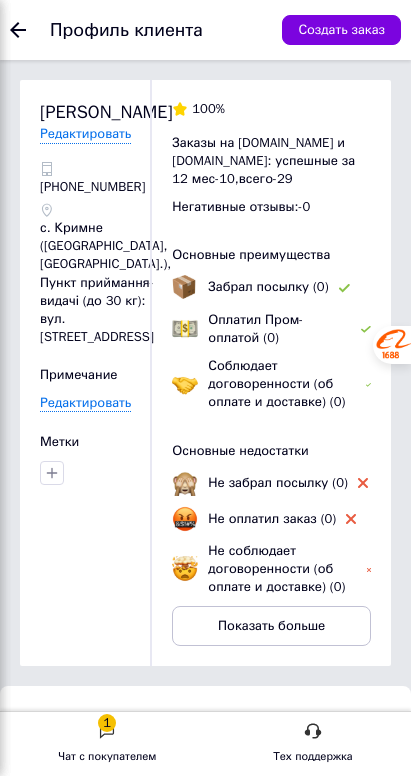 scroll, scrollTop: 44, scrollLeft: 0, axis: vertical 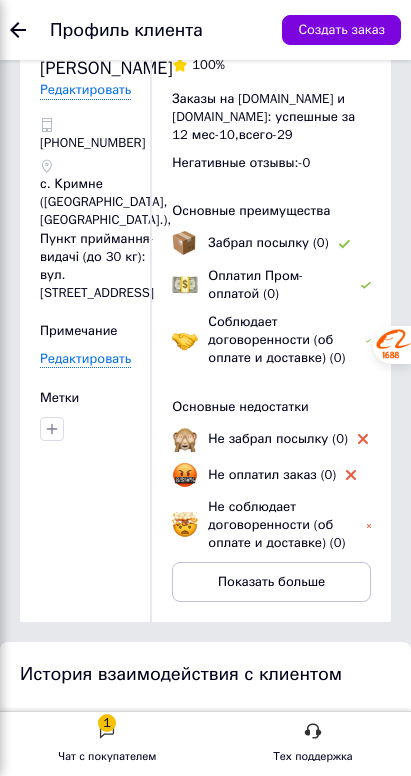 click on "№ 352338073" at bounding box center (131, 943) 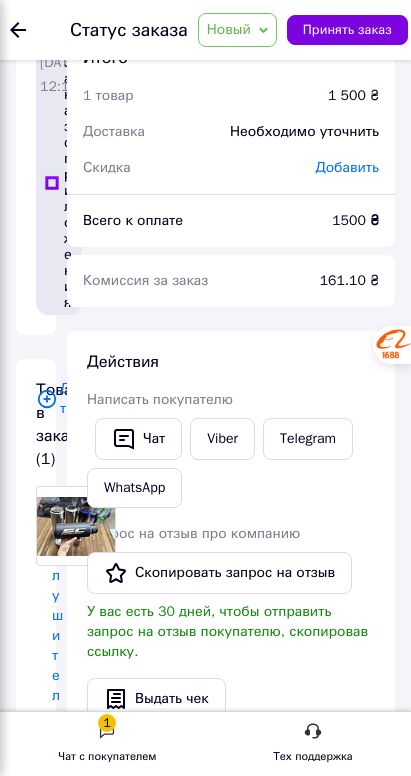 scroll, scrollTop: 46, scrollLeft: 0, axis: vertical 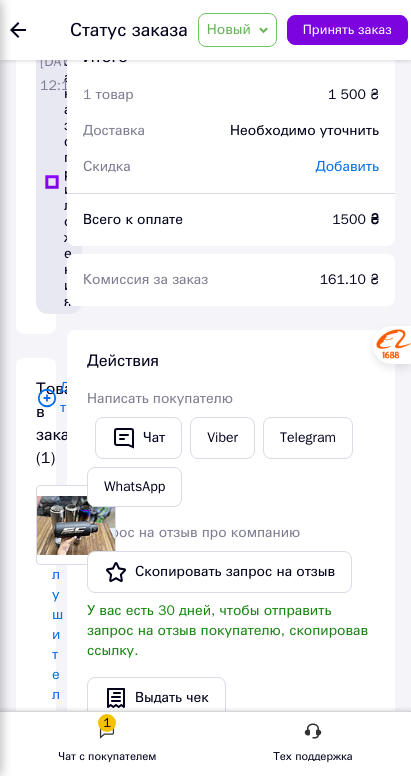 click on "Заказы" at bounding box center [-119, 167] 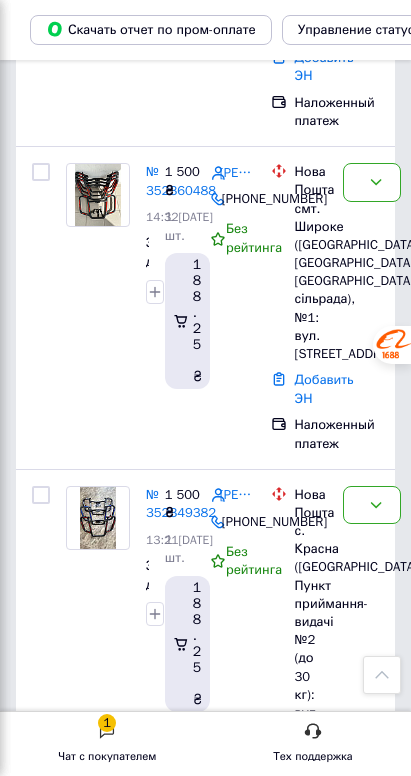 scroll, scrollTop: 723, scrollLeft: 0, axis: vertical 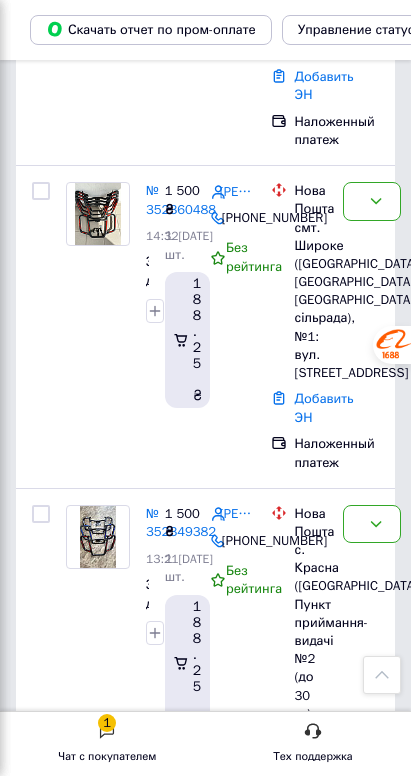 click on "Новый" at bounding box center (360, 1314) 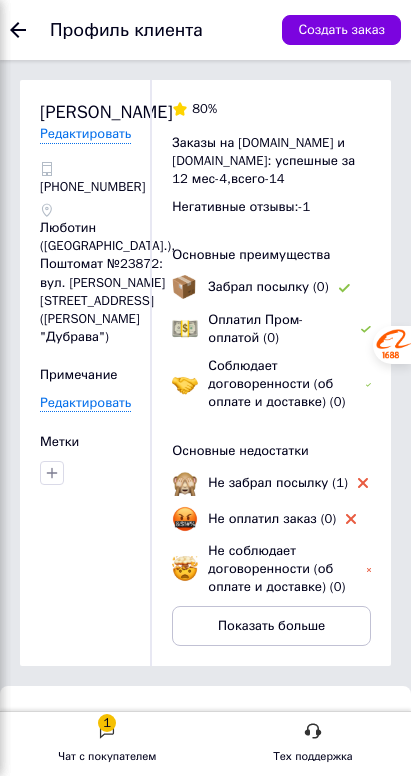 click on "№ 352337972" at bounding box center (131, 987) 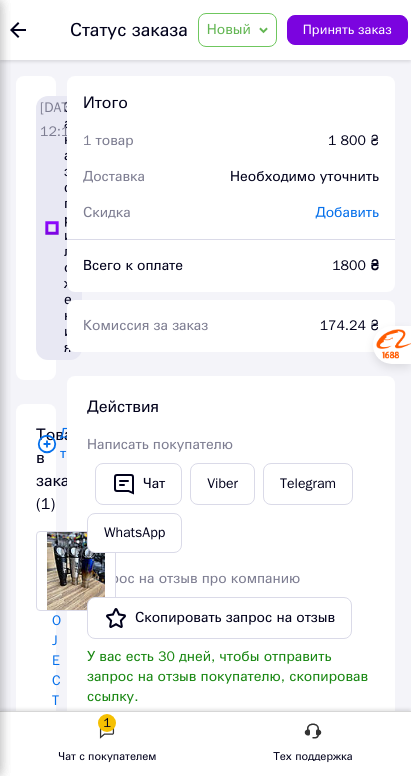 click on "Заказы" at bounding box center (-119, 167) 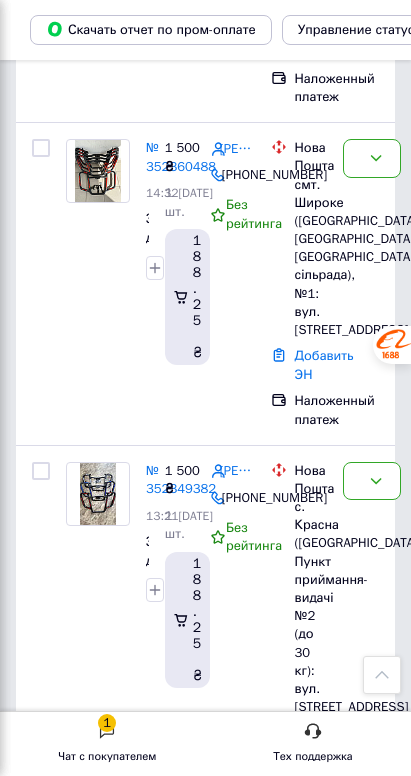 scroll, scrollTop: 767, scrollLeft: 0, axis: vertical 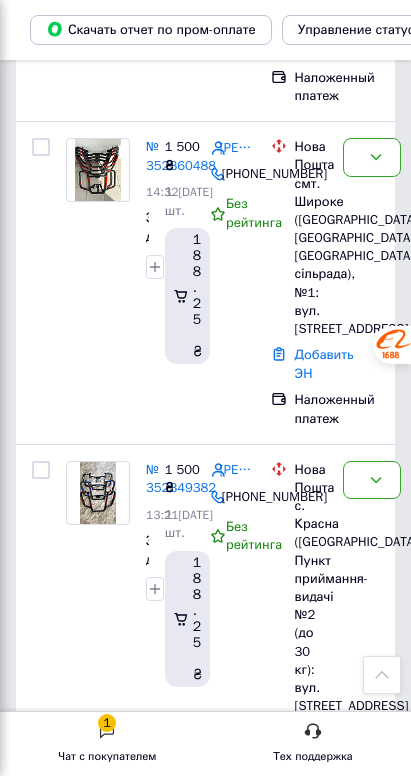 click on "Новый" at bounding box center [372, 1648] 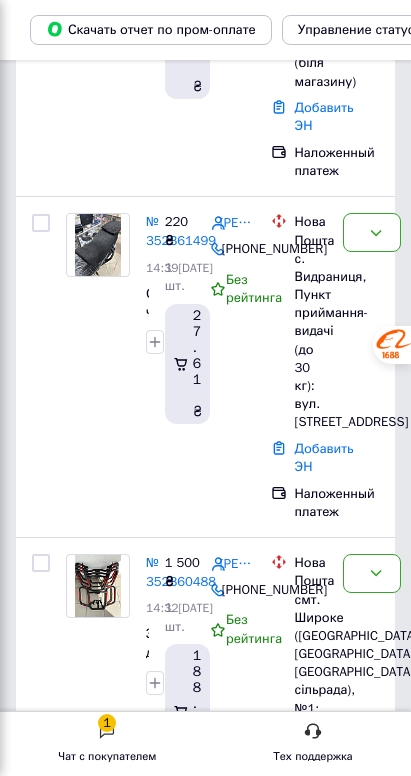 scroll, scrollTop: 320, scrollLeft: 0, axis: vertical 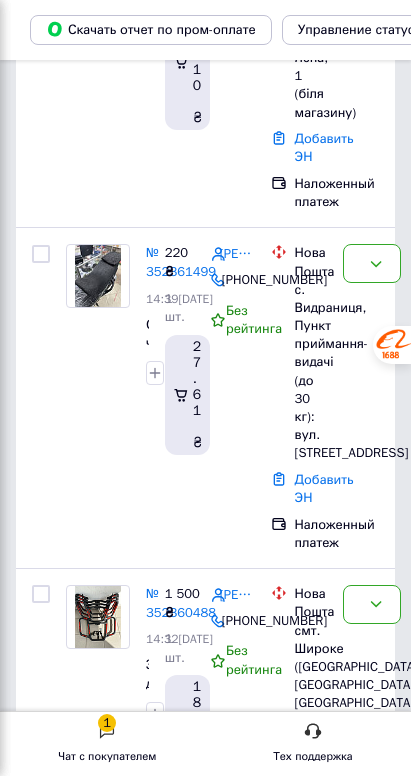 click on "[PERSON_NAME]" at bounding box center [237, 1331] 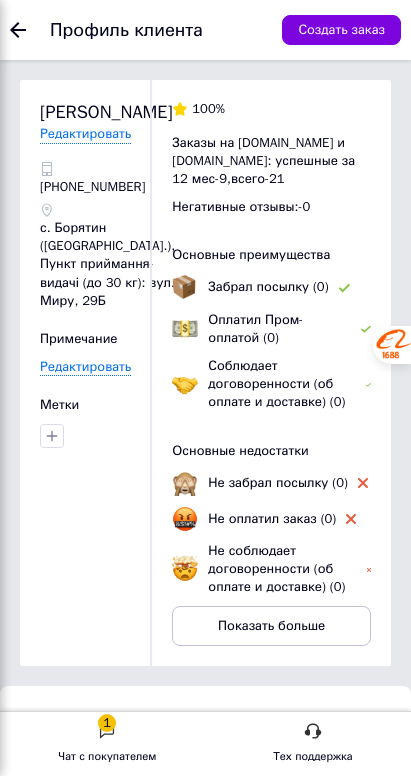 click on "Заказы и сообщения 0 13" at bounding box center [-117, 142] 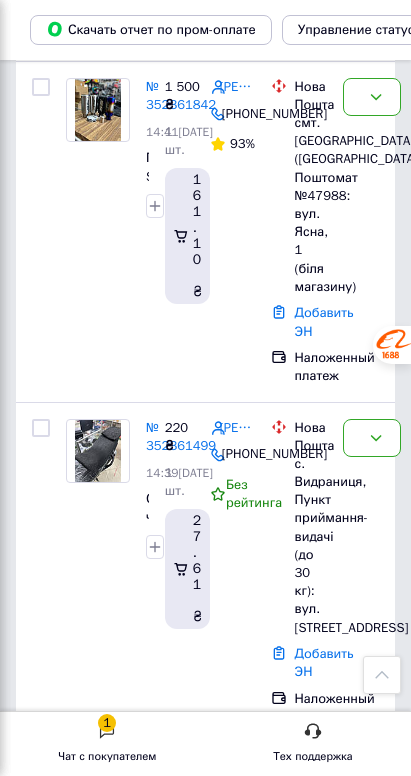 scroll, scrollTop: 549, scrollLeft: 0, axis: vertical 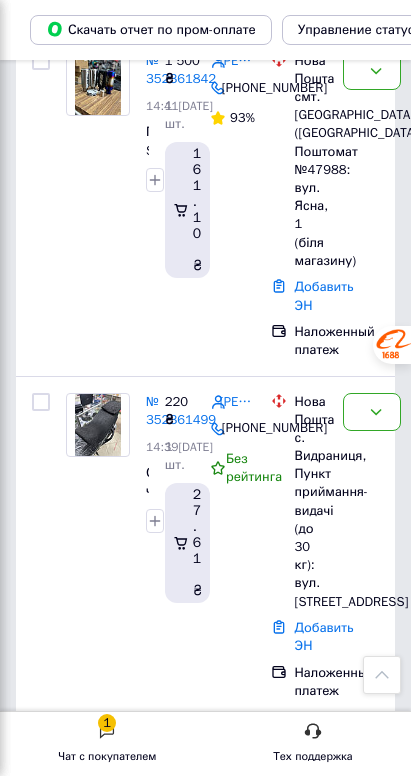 click on "№ 352341358" at bounding box center (181, 1487) 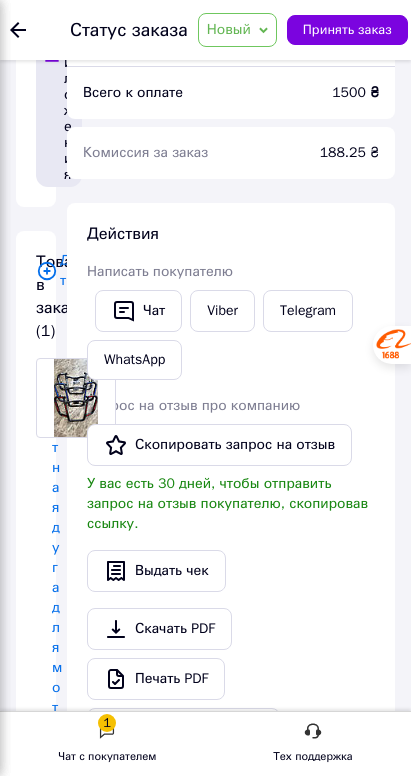 scroll, scrollTop: 0, scrollLeft: 0, axis: both 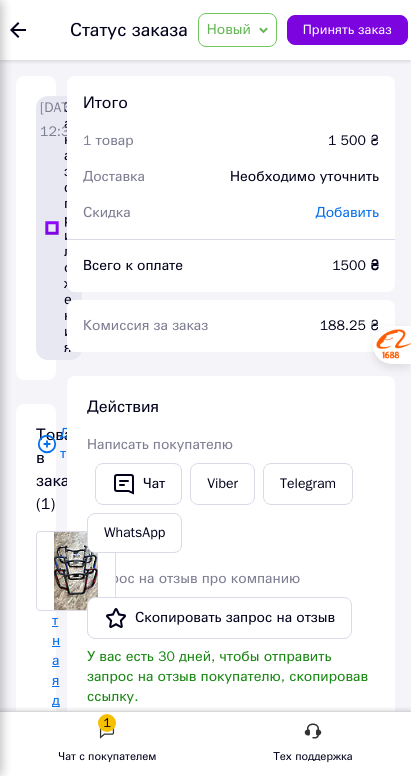 click on "Защитная дуга для мотоцикла Lifan, Musstang и другие Дуги на мотоцикл, защитные дуги на мотоцикл" at bounding box center [57, 1350] 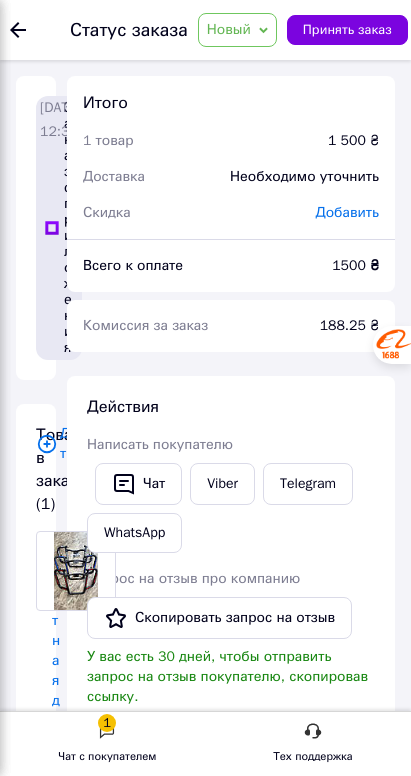 click on "Заказы" at bounding box center (-119, 167) 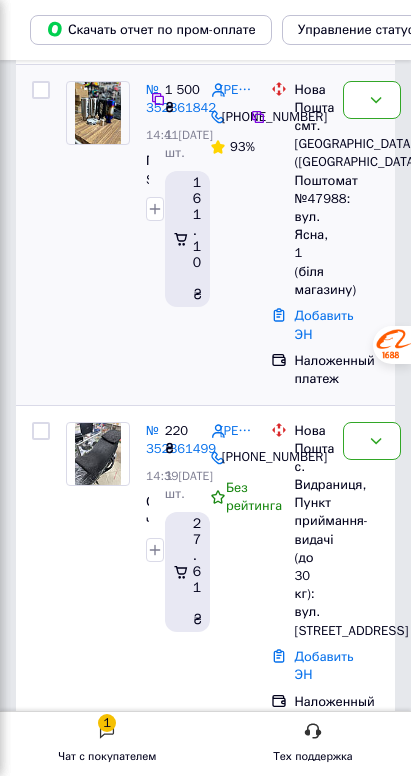 scroll, scrollTop: 526, scrollLeft: 0, axis: vertical 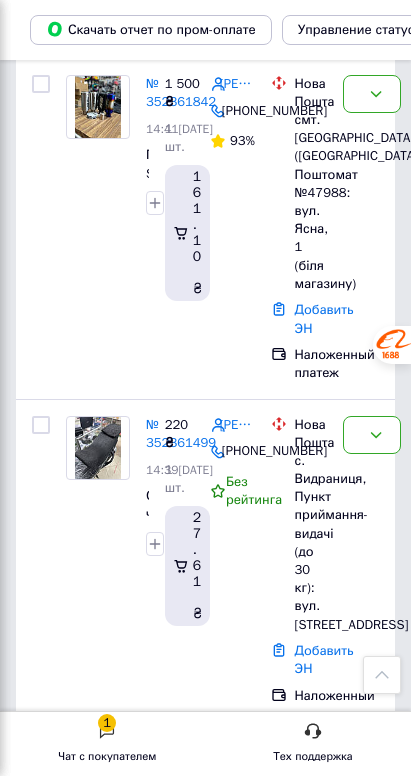 click on "Новый" at bounding box center (372, 1511) 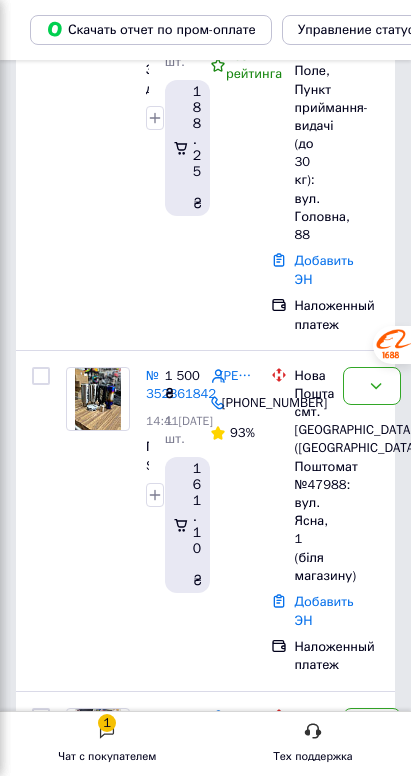 scroll, scrollTop: 232, scrollLeft: 0, axis: vertical 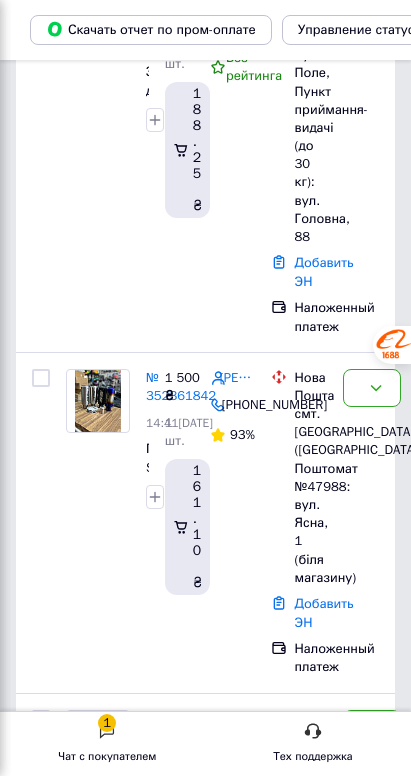 click on "[PERSON_NAME]" at bounding box center (237, 1382) 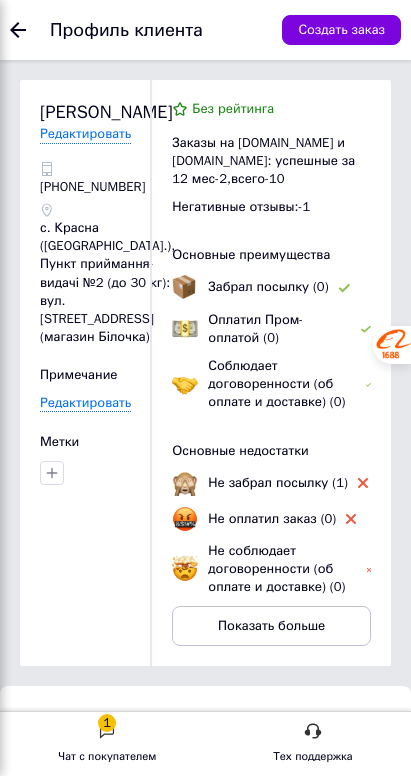 click on "№ 352349382" at bounding box center [131, 987] 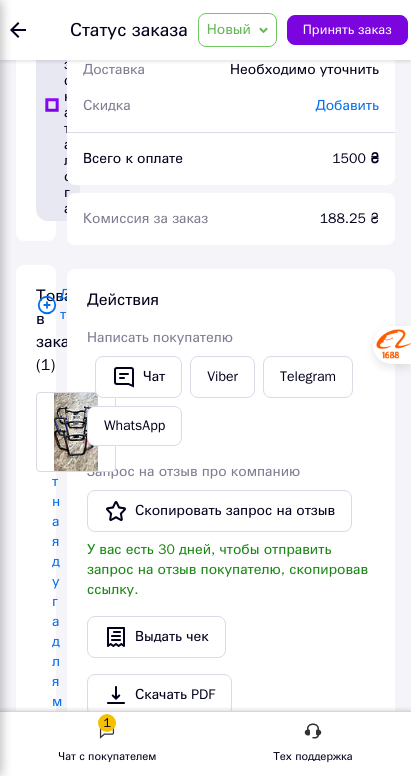scroll, scrollTop: 108, scrollLeft: 0, axis: vertical 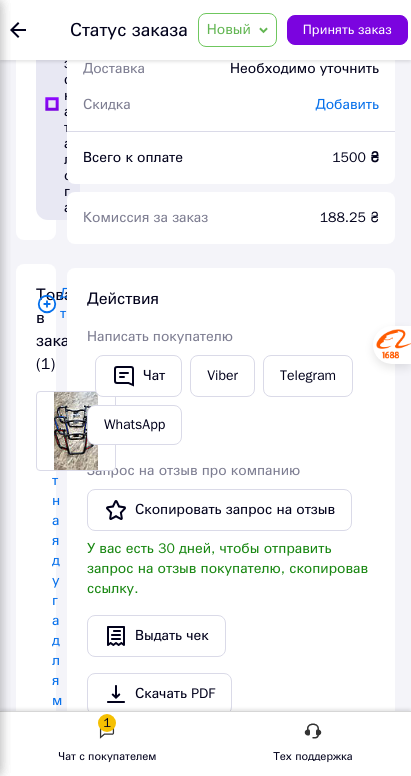click on "Заказы" at bounding box center (-119, 167) 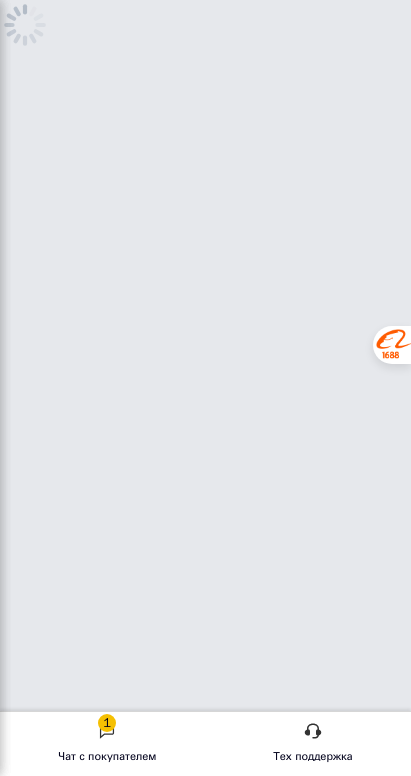scroll, scrollTop: 0, scrollLeft: 0, axis: both 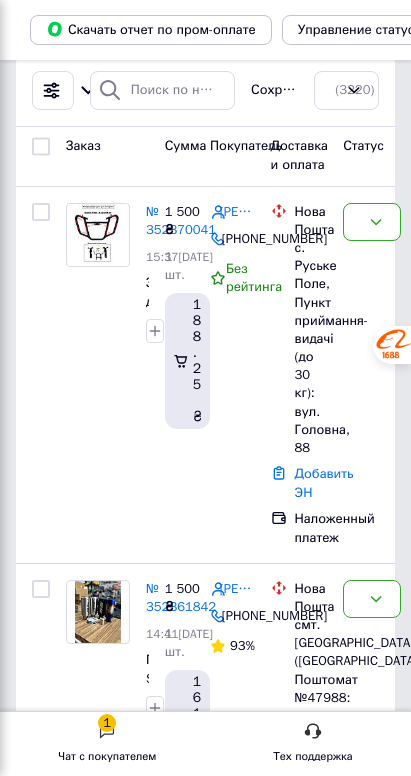 click on "[PERSON_NAME]" at bounding box center (237, 1271) 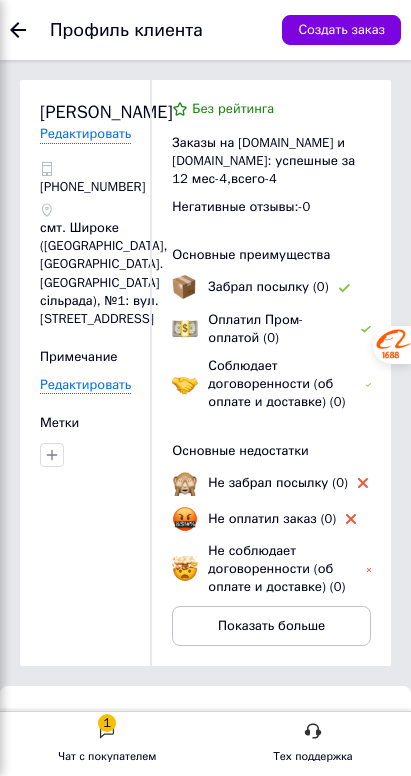 click on "Заказы и сообщения" at bounding box center [-119, 142] 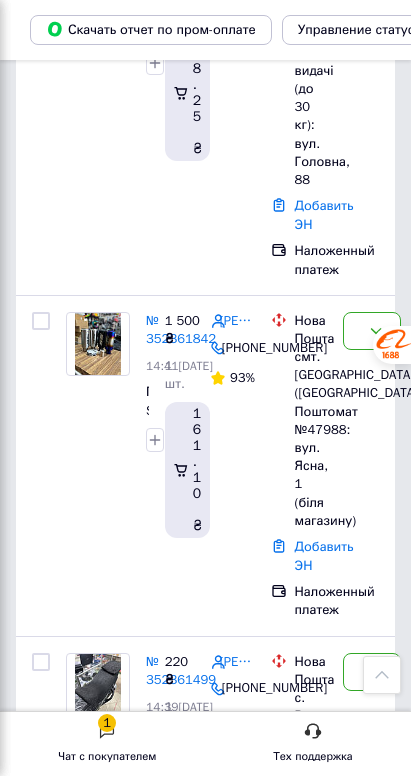 scroll, scrollTop: 279, scrollLeft: 0, axis: vertical 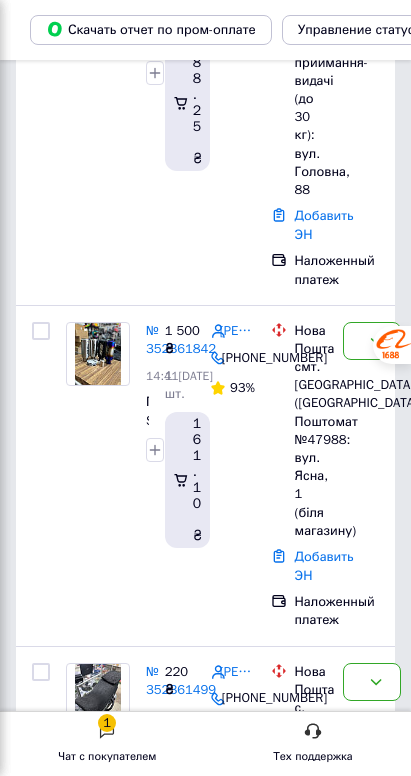 click on "Новый" at bounding box center (360, 1345) 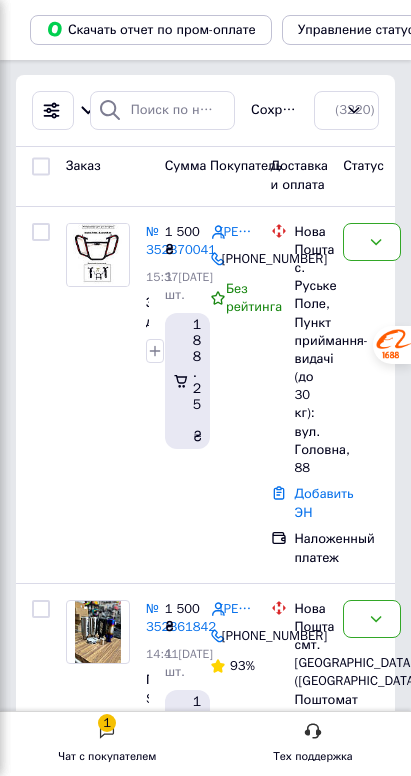 scroll, scrollTop: 0, scrollLeft: 0, axis: both 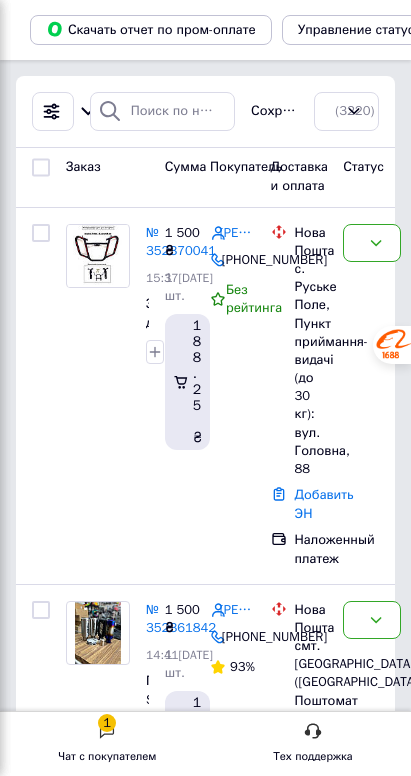 click on "[PERSON_NAME]" at bounding box center (237, 951) 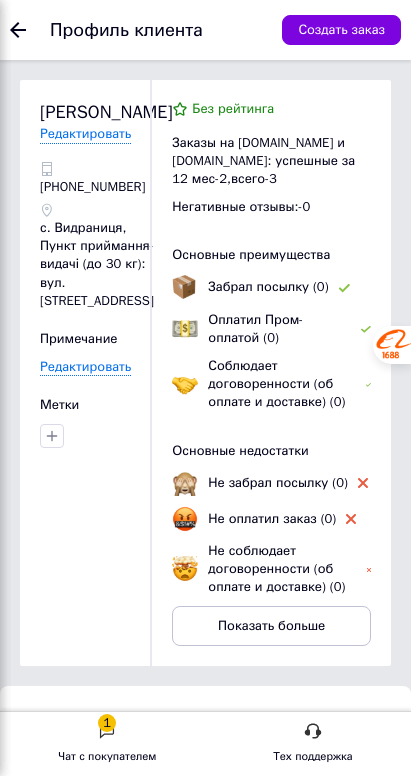 click on "№ 352361499" at bounding box center (131, 987) 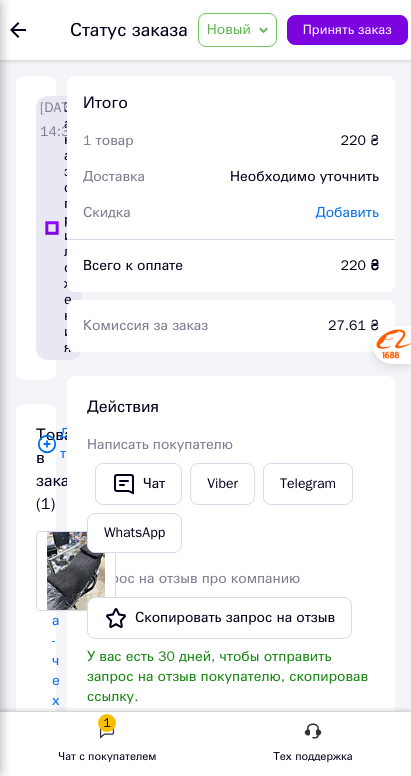 click on "Заказы" at bounding box center [-119, 167] 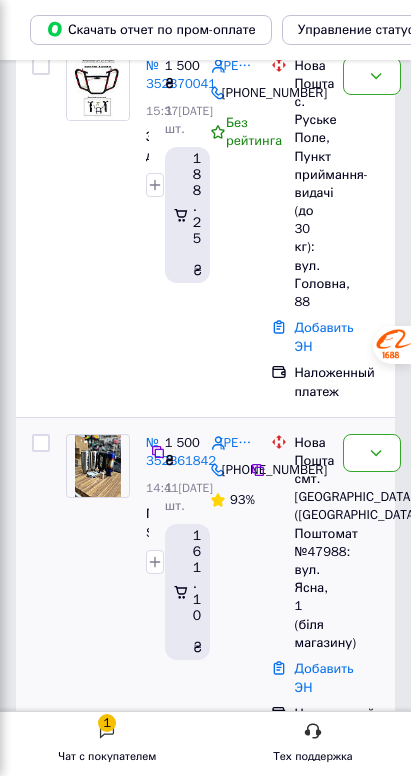 scroll, scrollTop: 0, scrollLeft: 0, axis: both 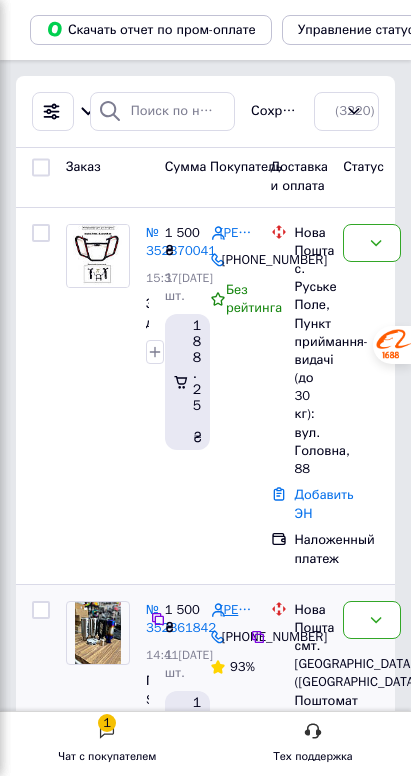 click on "[PERSON_NAME]" at bounding box center (237, 610) 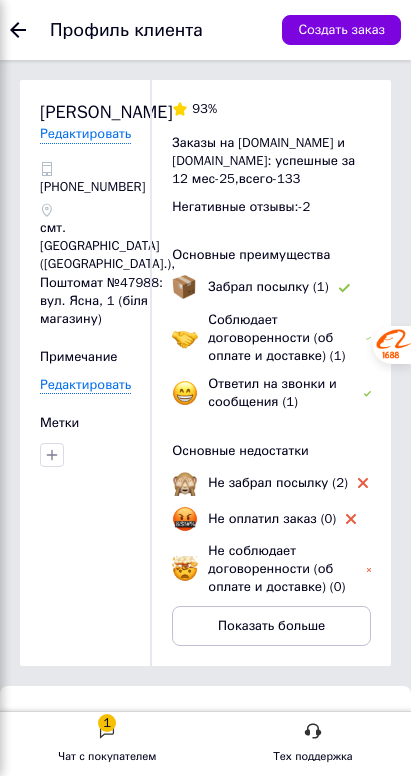click on "№ 352361842" at bounding box center [131, 987] 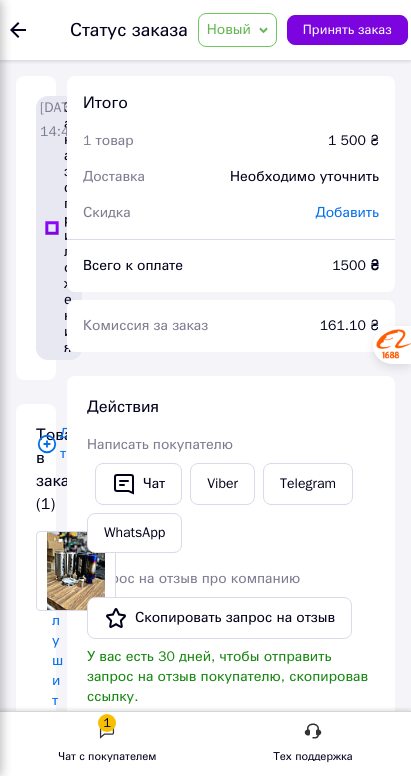 click on "Заказы" at bounding box center (-119, 167) 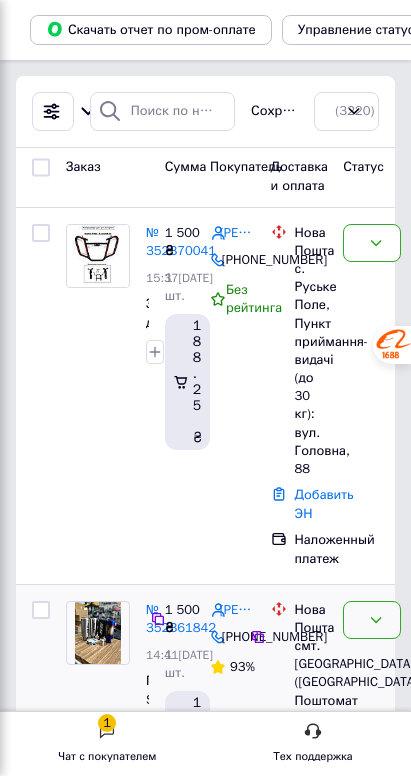 click on "Новый" at bounding box center (360, 620) 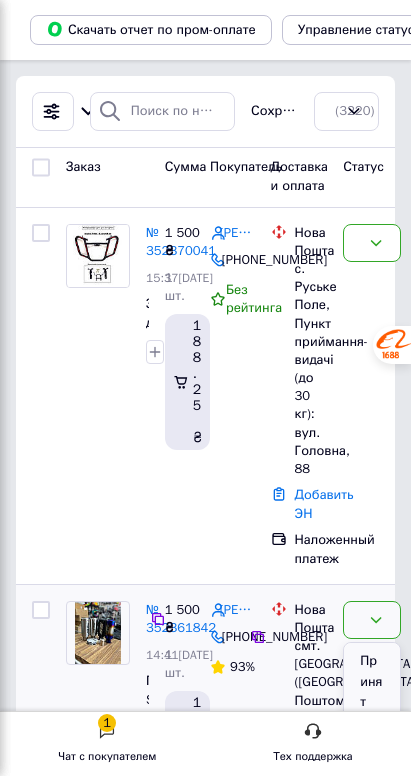 click on "Принят" at bounding box center (372, 682) 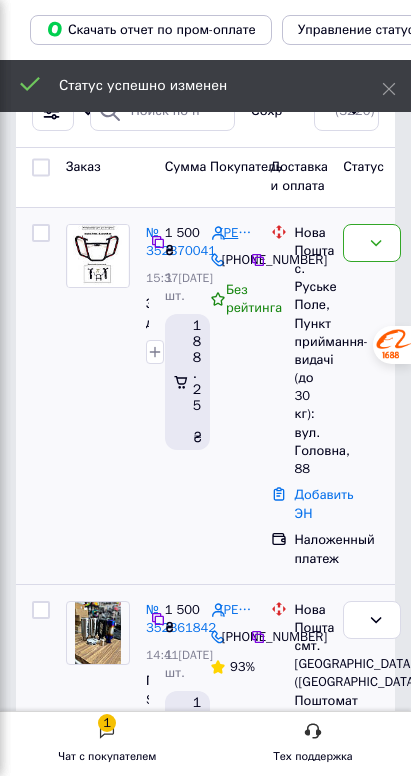 click on "[PERSON_NAME]" at bounding box center (237, 233) 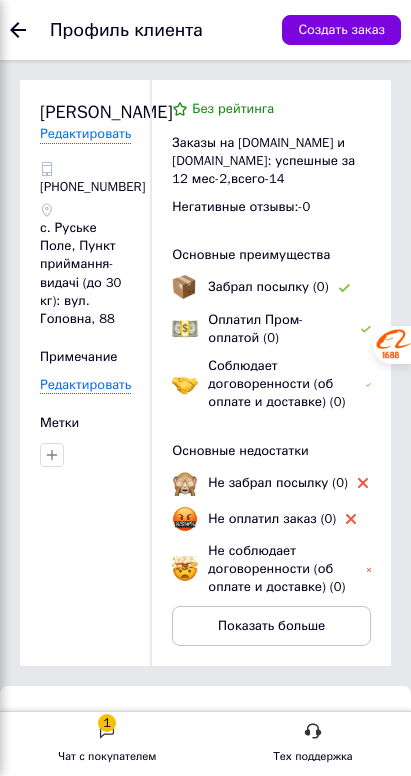click on "№ 352370041" at bounding box center (131, 987) 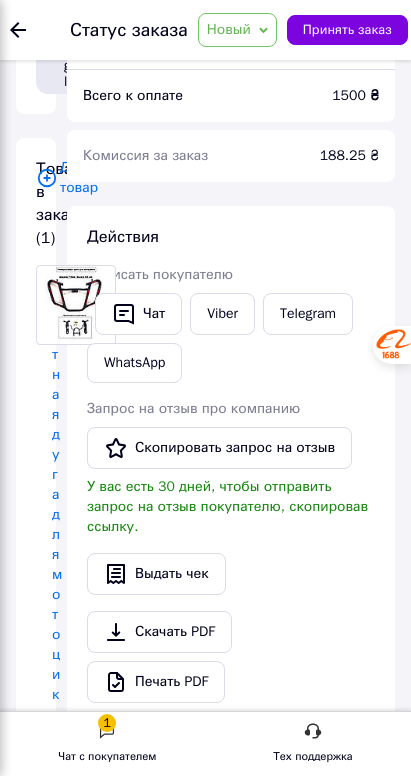 scroll, scrollTop: 171, scrollLeft: 0, axis: vertical 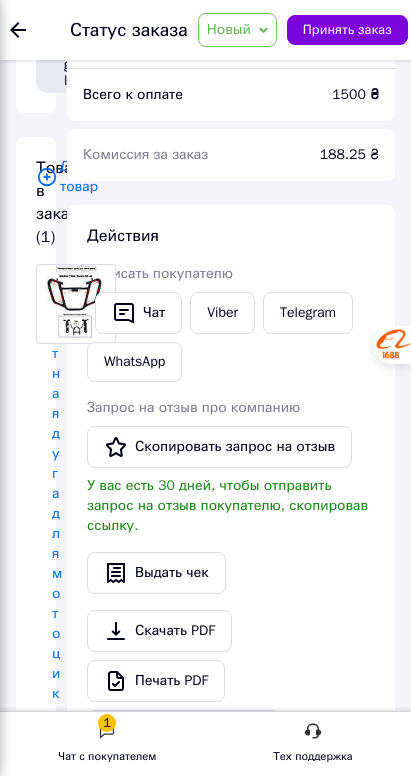 click on "Заказы 13" at bounding box center (-117, 167) 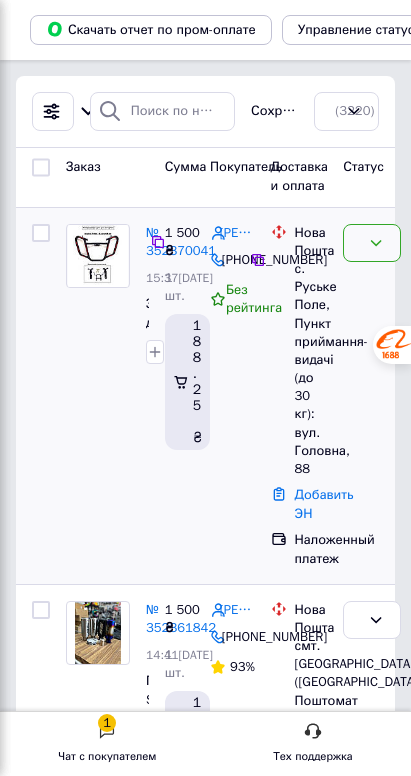 click on "Новый" at bounding box center [360, 243] 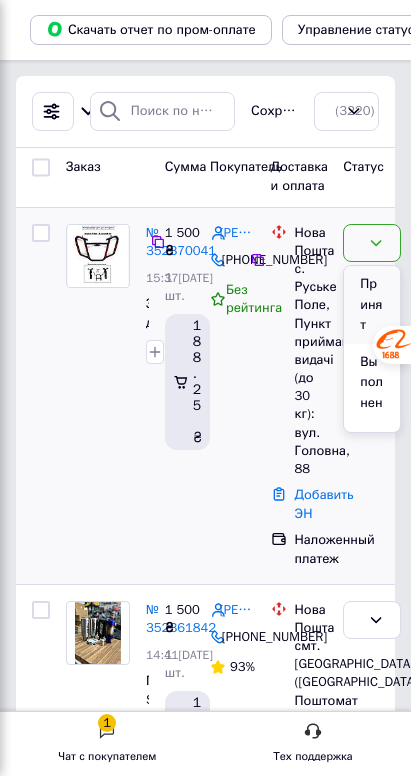 click on "Принят" at bounding box center [372, 305] 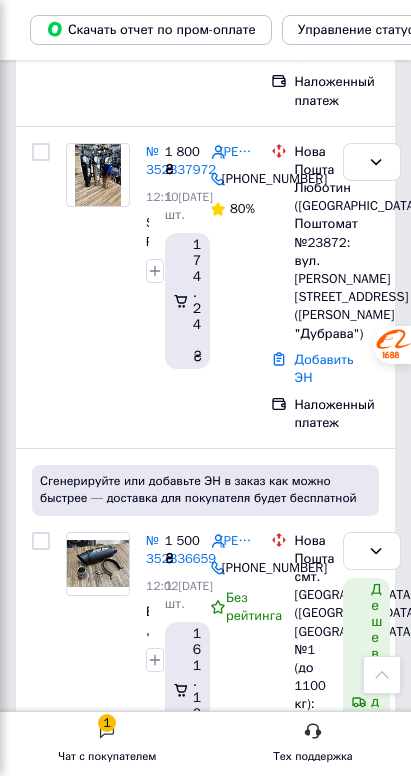 scroll, scrollTop: 2629, scrollLeft: 0, axis: vertical 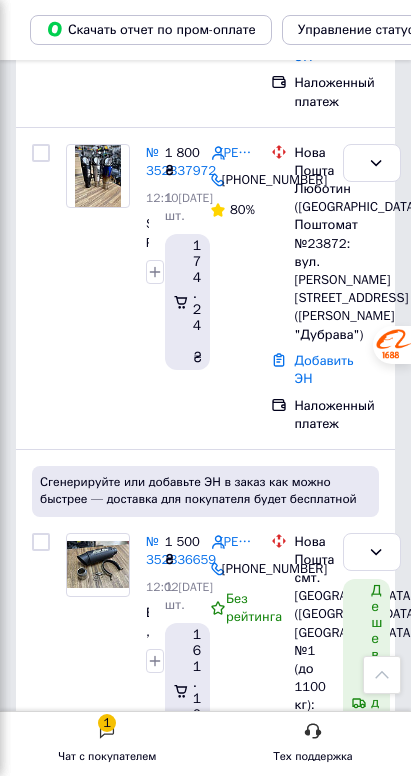 click on "№ 352149493" at bounding box center [181, 4420] 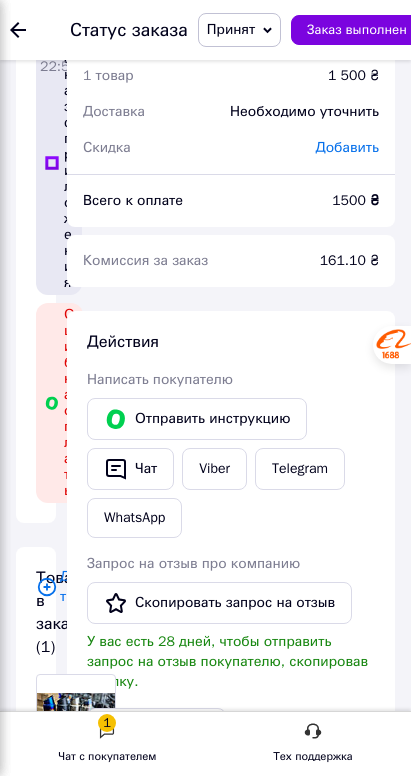 scroll, scrollTop: 63, scrollLeft: 0, axis: vertical 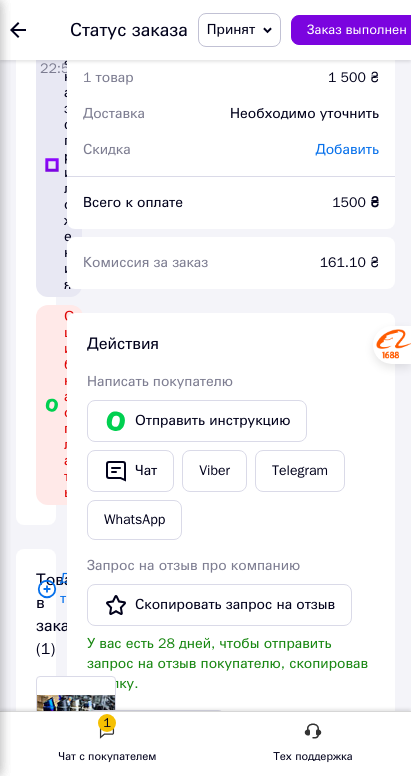 click on "[PHONE_NUMBER]" at bounding box center (62, 2851) 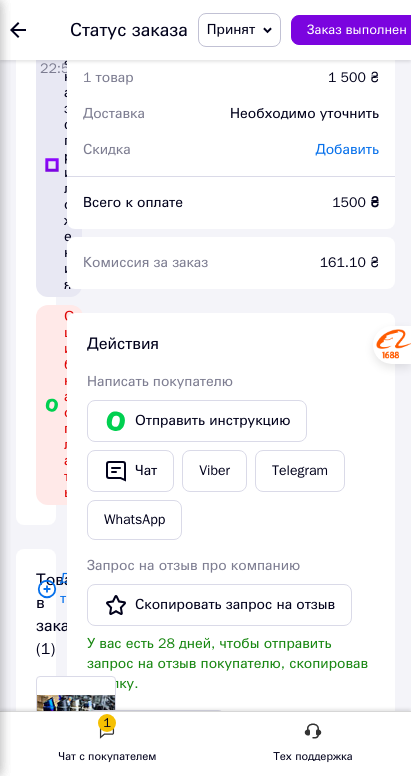 click on "[PERSON_NAME]" at bounding box center (62, 2759) 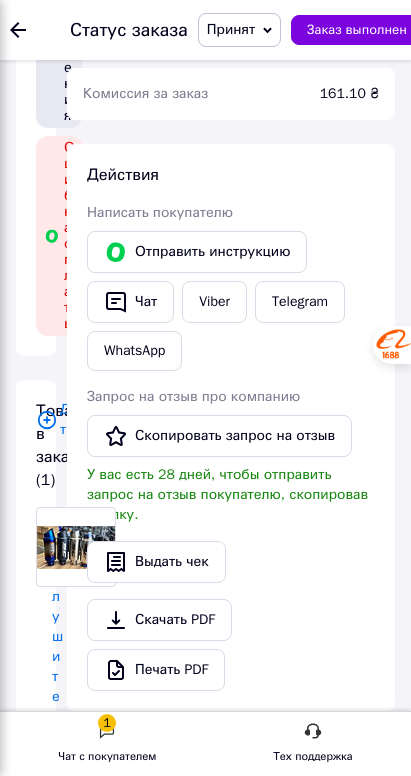 scroll, scrollTop: 234, scrollLeft: 0, axis: vertical 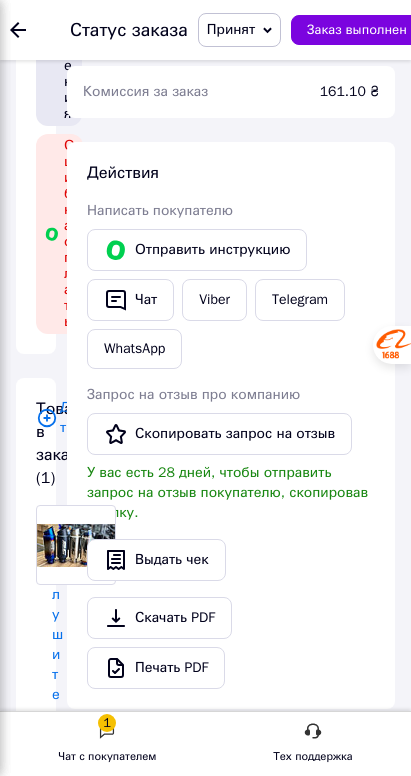 paste on "20451204512213" 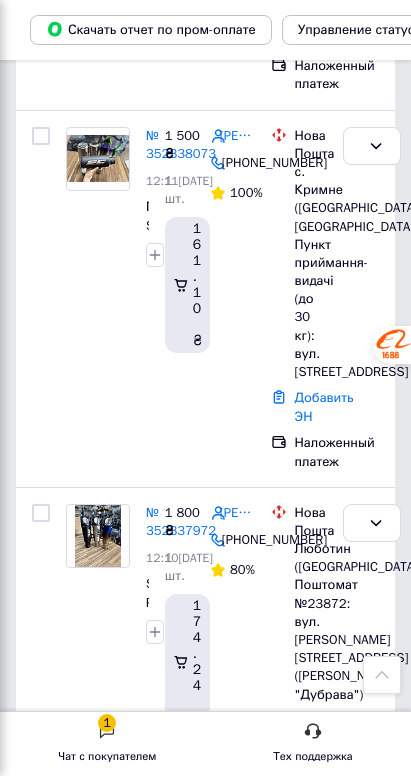 scroll, scrollTop: 2265, scrollLeft: 0, axis: vertical 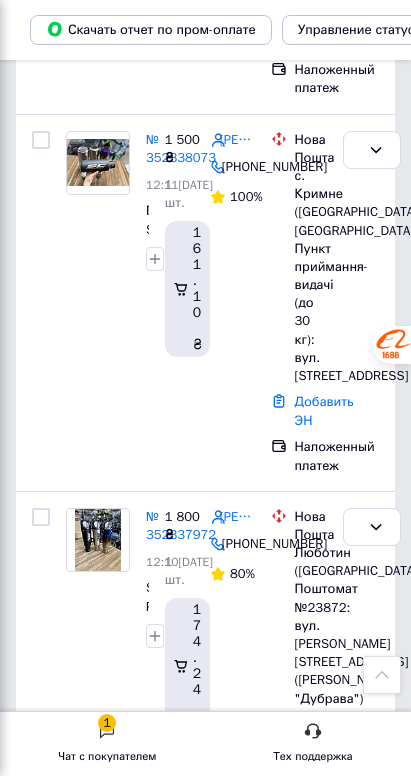 click on "№ 352234086" at bounding box center (181, 3328) 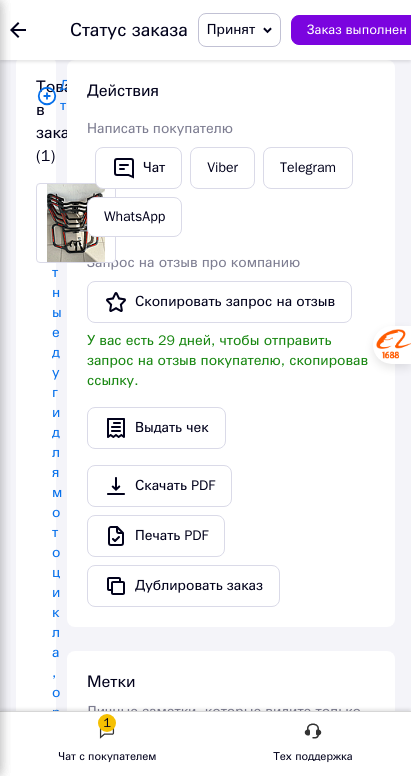 scroll, scrollTop: 315, scrollLeft: 0, axis: vertical 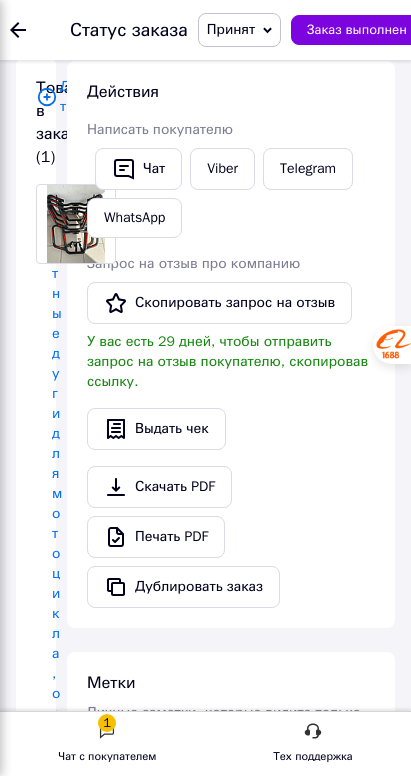 click on "[PHONE_NUMBER]" at bounding box center [62, 2929] 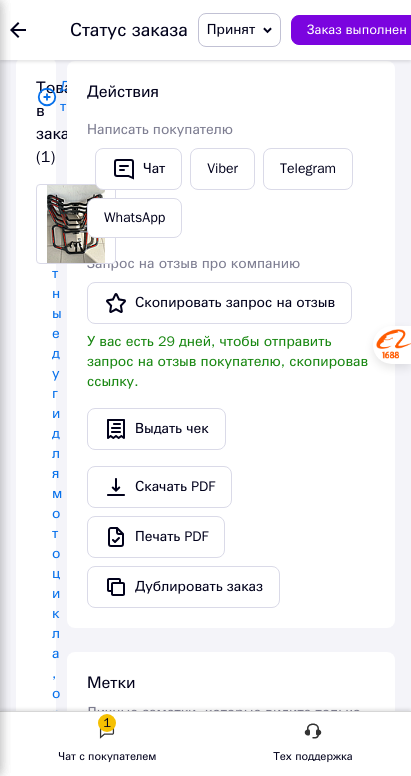 click on "[PERSON_NAME]" at bounding box center (62, 2837) 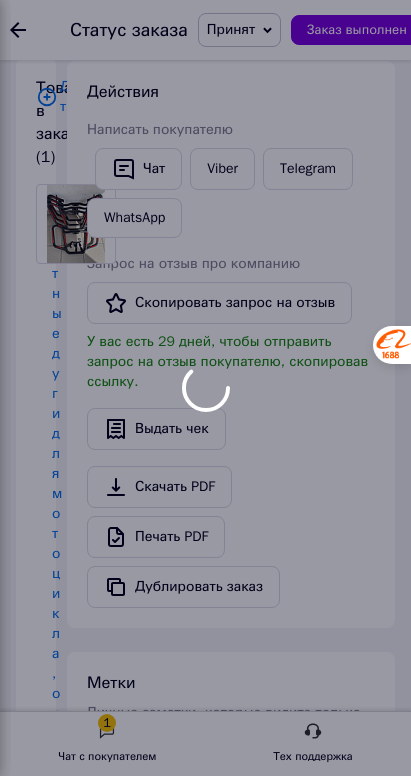 click at bounding box center (205, 388) 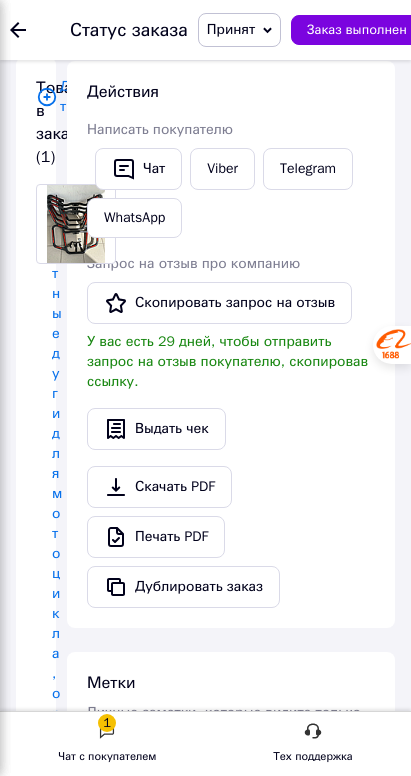click on "Заказы" at bounding box center (-119, 167) 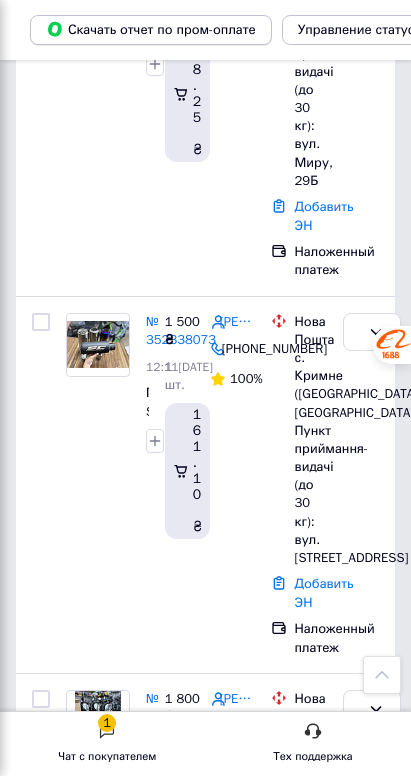 scroll, scrollTop: 2082, scrollLeft: 0, axis: vertical 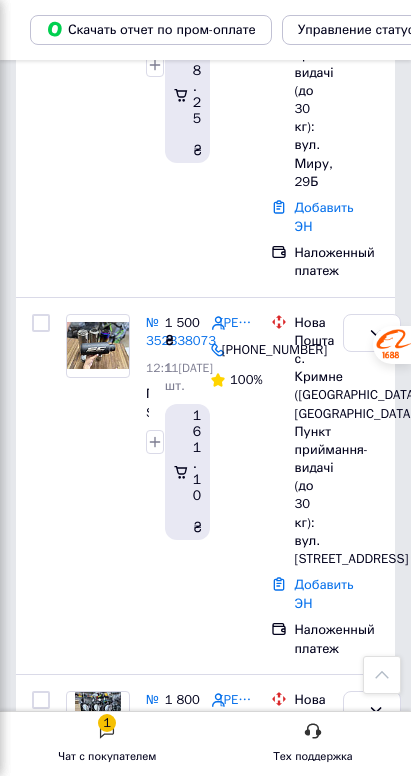 click on "№ 352253181" at bounding box center (181, 3134) 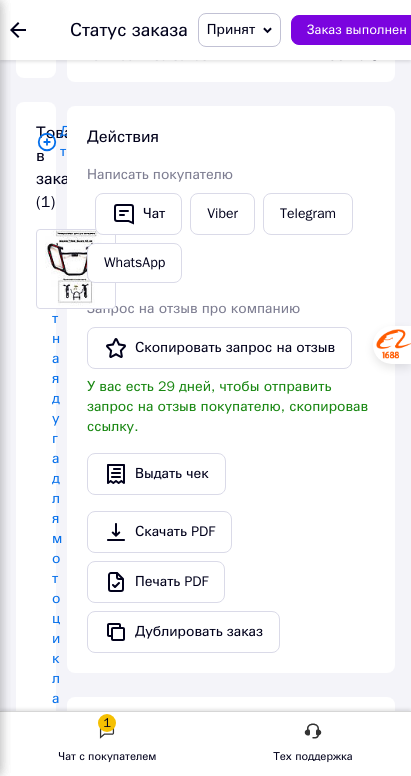 scroll, scrollTop: 224, scrollLeft: 0, axis: vertical 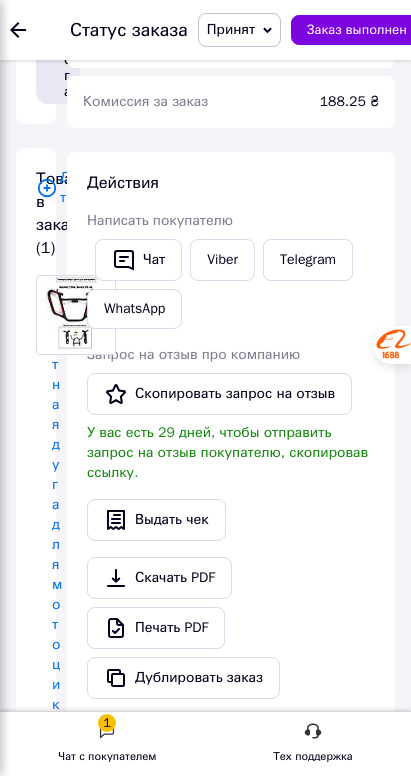 click on "[PHONE_NUMBER]" at bounding box center (62, 2720) 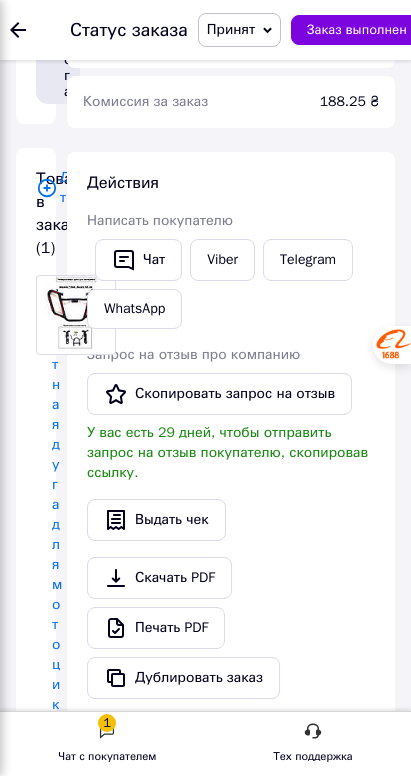 click on "[PERSON_NAME] [PERSON_NAME]" at bounding box center (62, 2618) 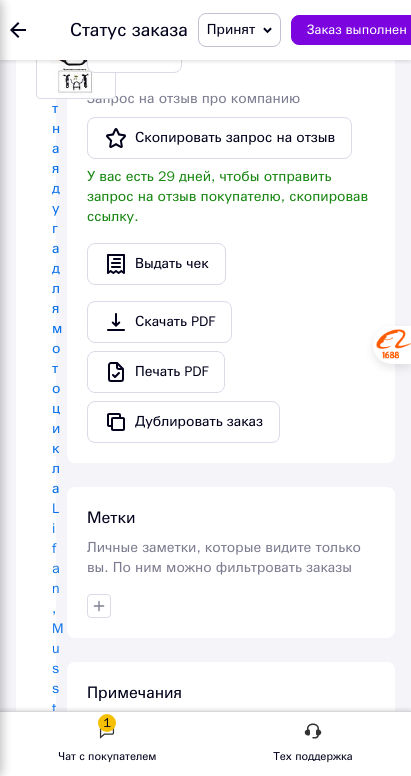 scroll, scrollTop: 480, scrollLeft: 0, axis: vertical 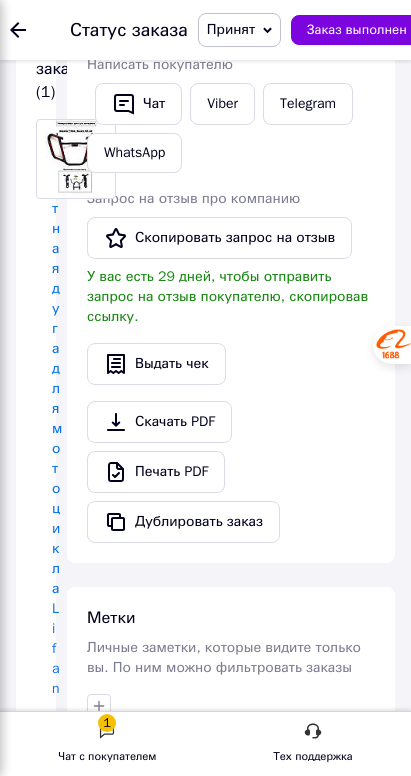 click on "13" at bounding box center (-28, 167) 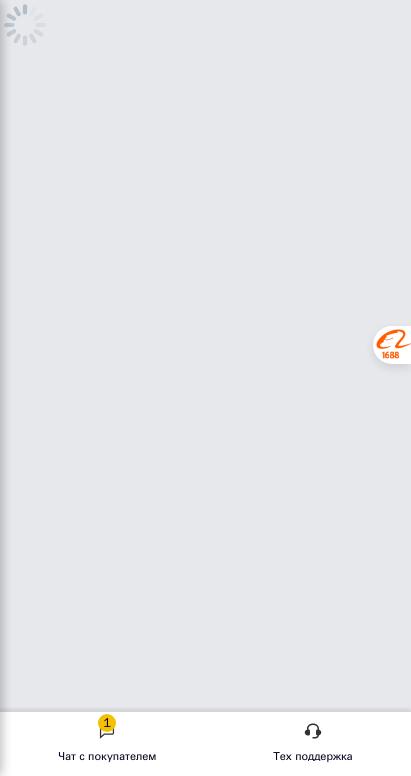 scroll, scrollTop: 0, scrollLeft: 0, axis: both 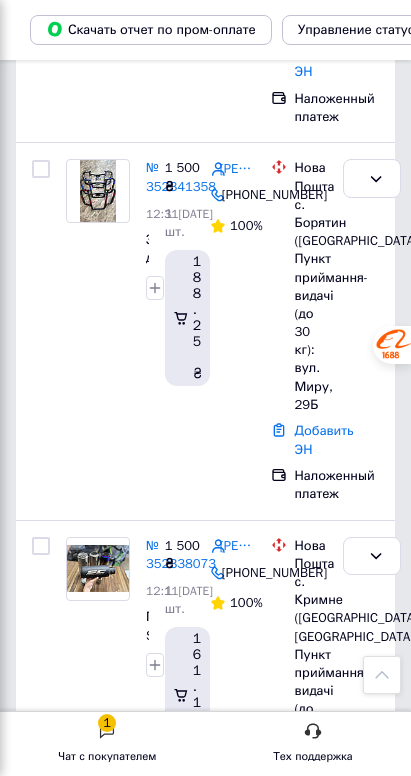 click on "№ 352323204" at bounding box center (181, 2434) 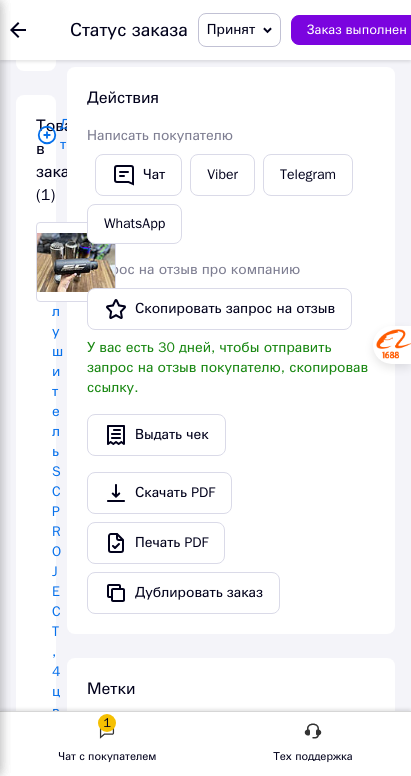 scroll, scrollTop: 296, scrollLeft: 0, axis: vertical 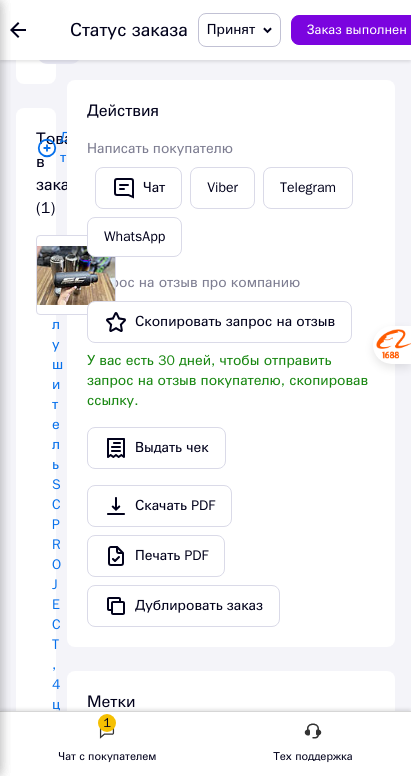 click on "[PHONE_NUMBER]" at bounding box center (62, 2780) 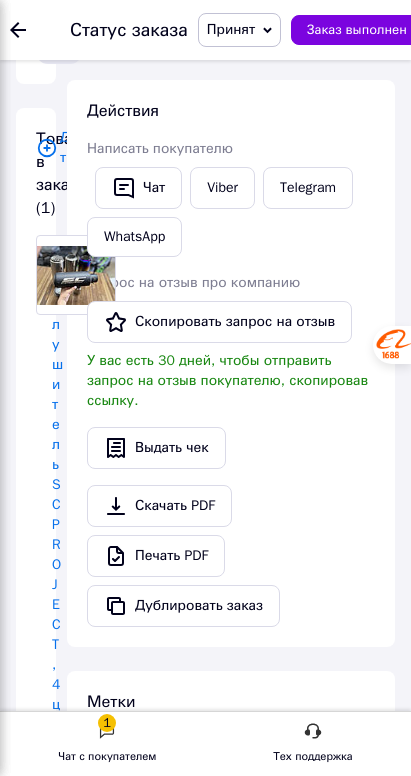 click on "[PERSON_NAME]" at bounding box center (62, 2688) 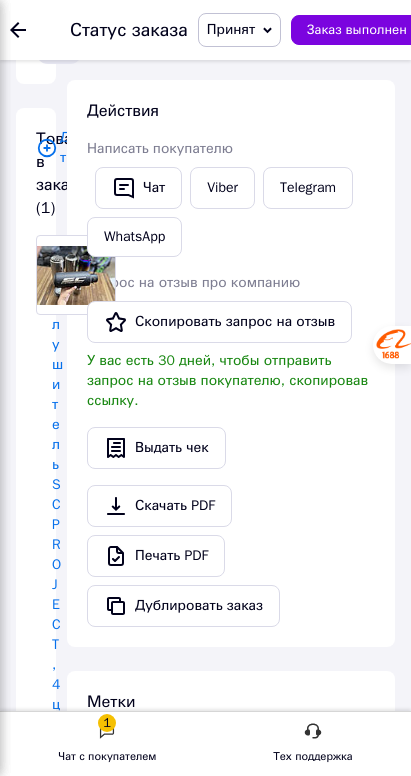 paste on "20451204515997" 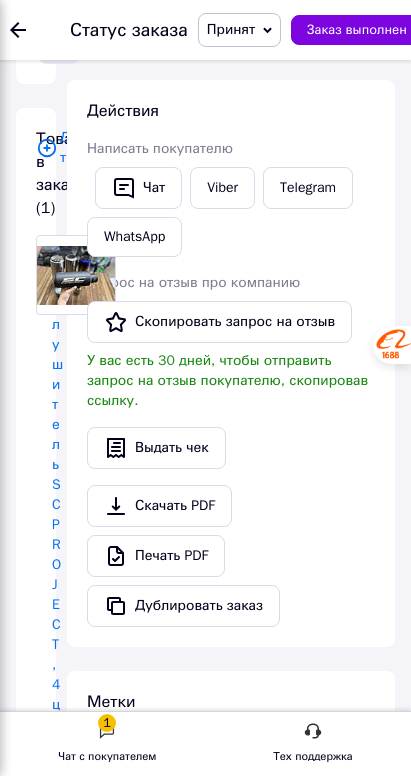 click on "Заказы" at bounding box center [-119, 167] 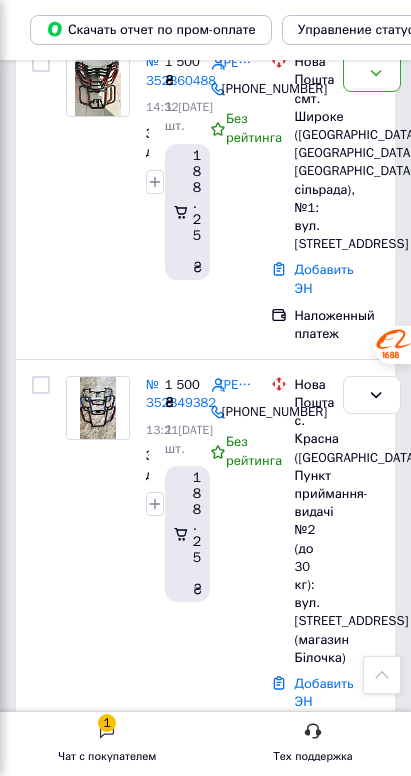 scroll, scrollTop: 1228, scrollLeft: 0, axis: vertical 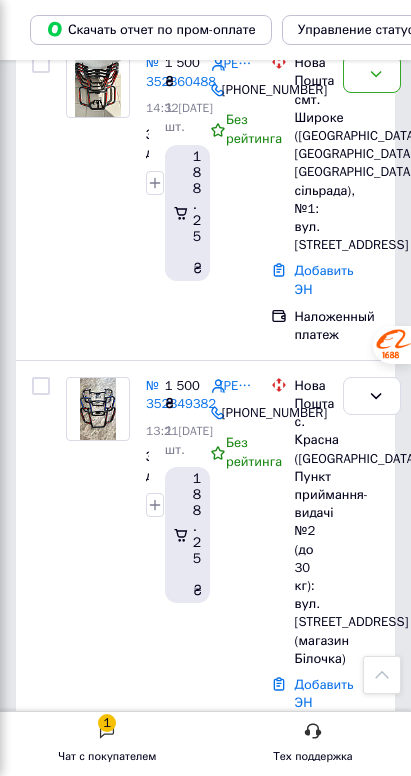 click on "№ 352331567" at bounding box center [181, 2329] 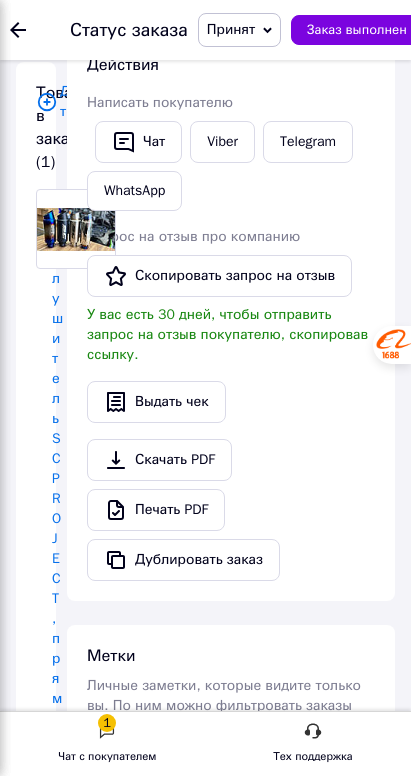 scroll, scrollTop: 344, scrollLeft: 0, axis: vertical 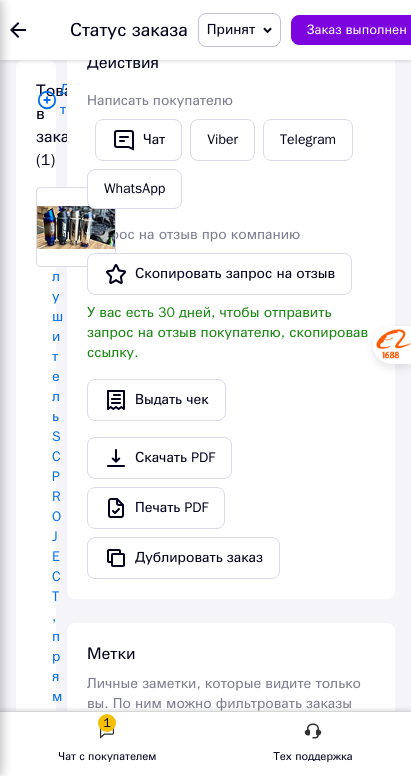 click on "[PHONE_NUMBER]" at bounding box center (62, 2252) 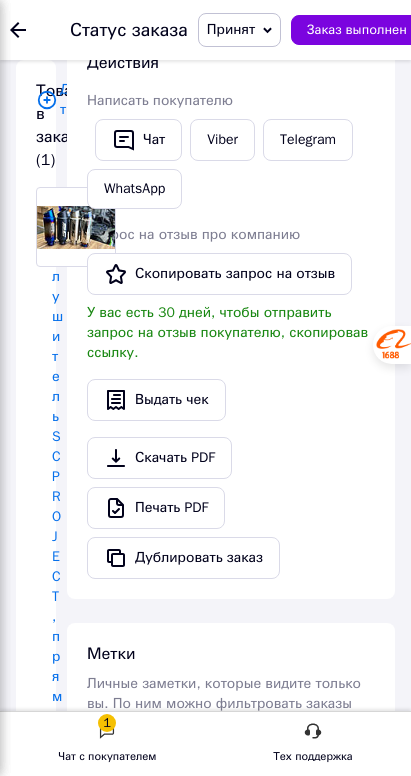 click on "Страхонюк [PERSON_NAME]" at bounding box center [62, 2150] 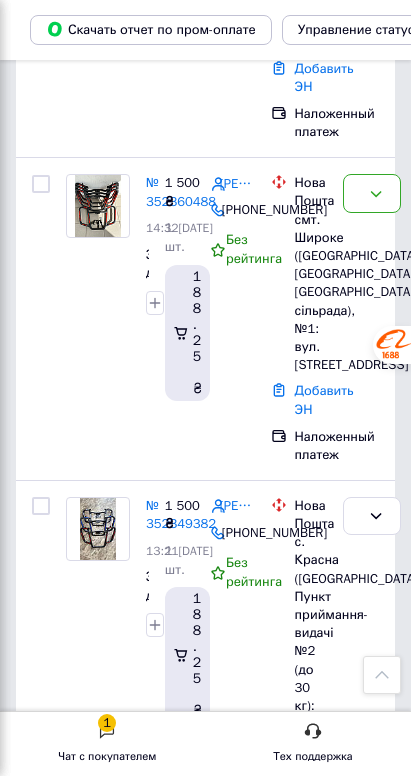 scroll, scrollTop: 1110, scrollLeft: 0, axis: vertical 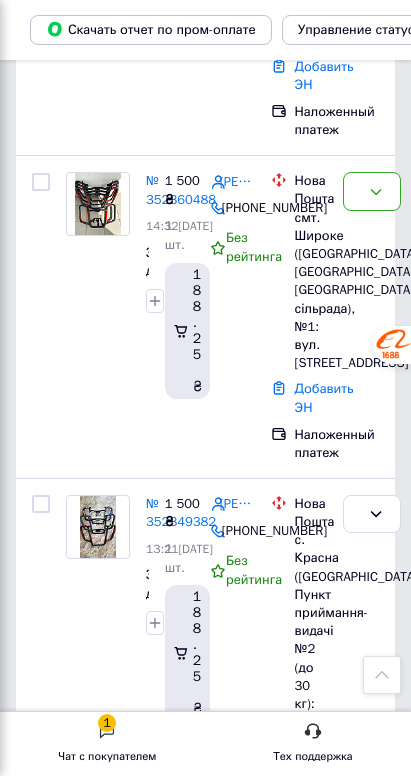 click on "№ 352336659" at bounding box center [146, 2070] 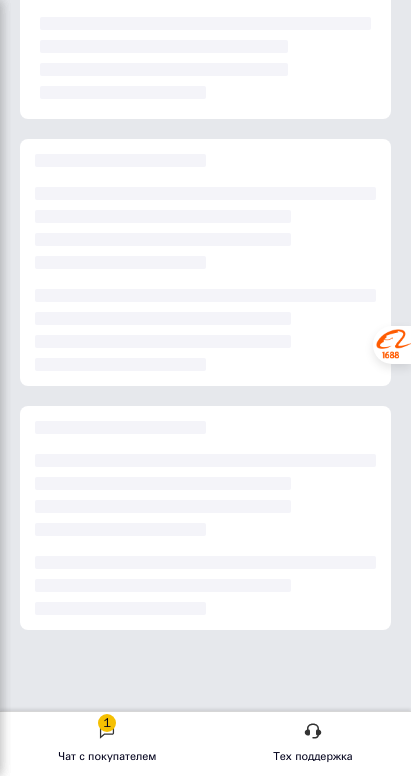 scroll, scrollTop: 88, scrollLeft: 0, axis: vertical 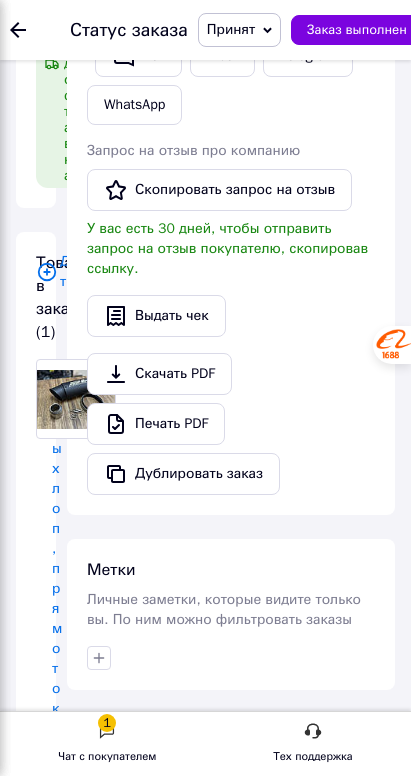 click on "[PHONE_NUMBER]" at bounding box center (62, 3070) 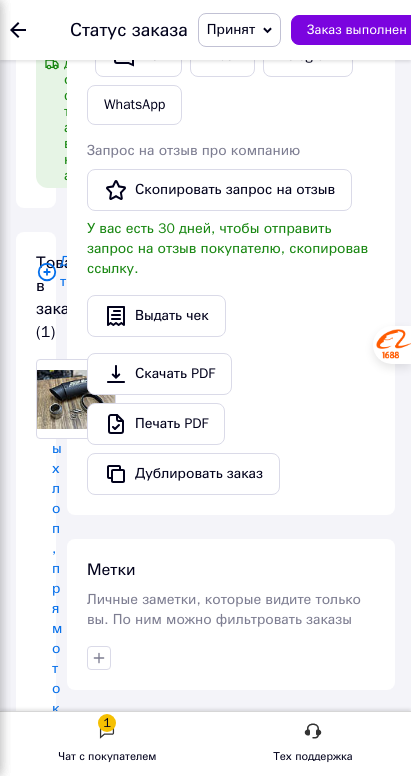 click on "[PERSON_NAME]" at bounding box center (62, 2968) 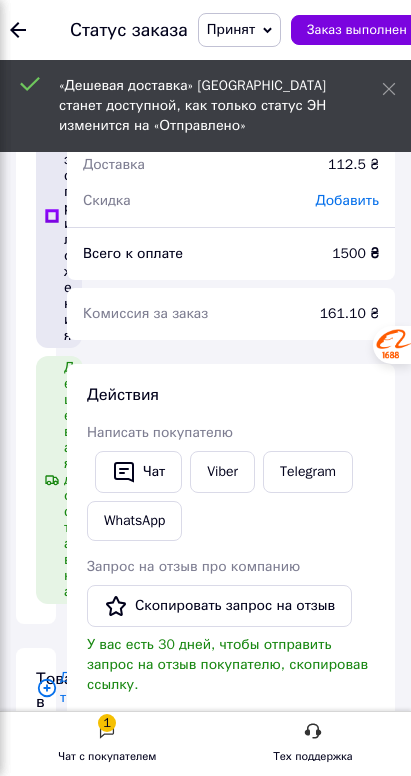 scroll, scrollTop: 0, scrollLeft: 0, axis: both 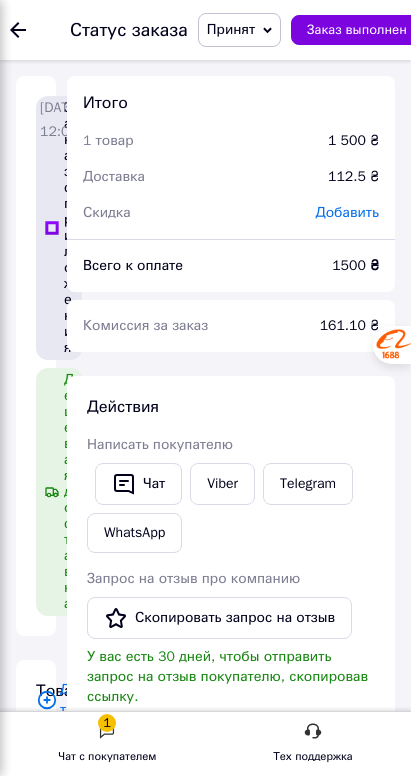 click on "Заказы 4" at bounding box center (-117, 167) 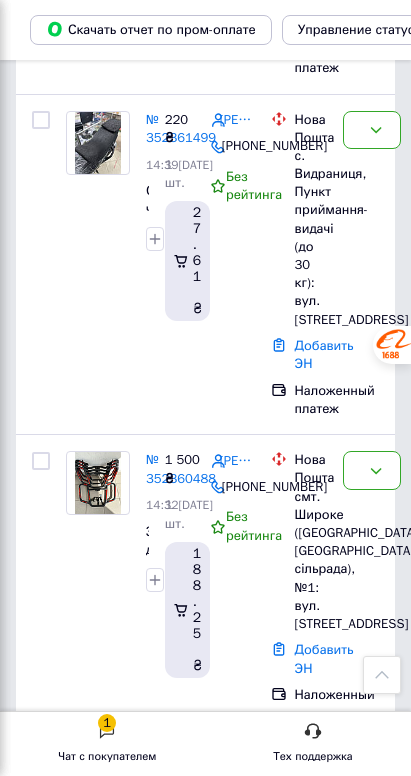 scroll, scrollTop: 832, scrollLeft: 0, axis: vertical 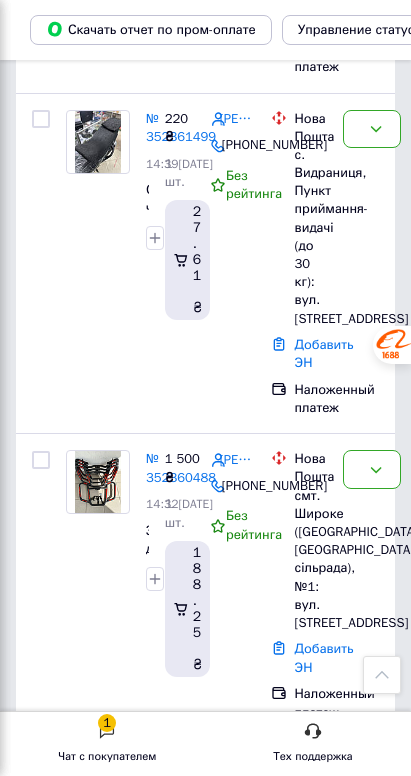 click on "№ 352337972" at bounding box center (181, 1941) 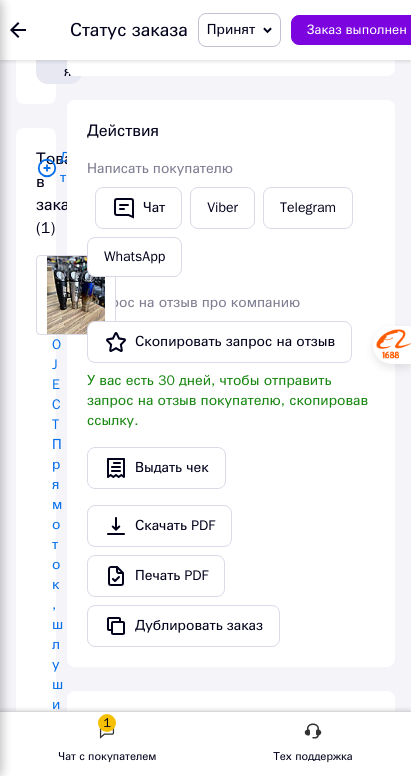 scroll, scrollTop: 274, scrollLeft: 0, axis: vertical 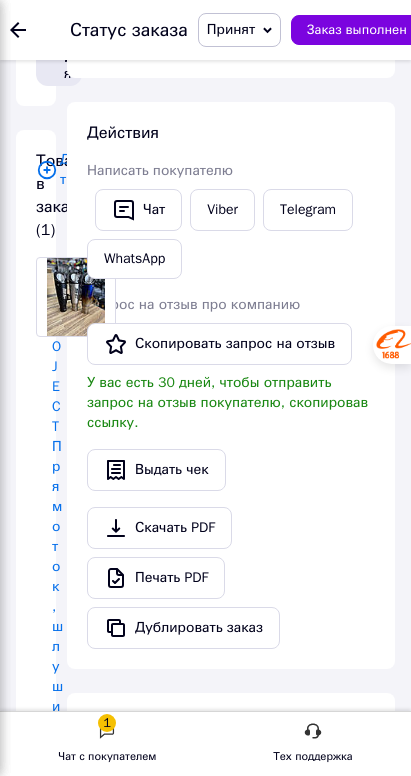click on "[PHONE_NUMBER]" at bounding box center (62, 2002) 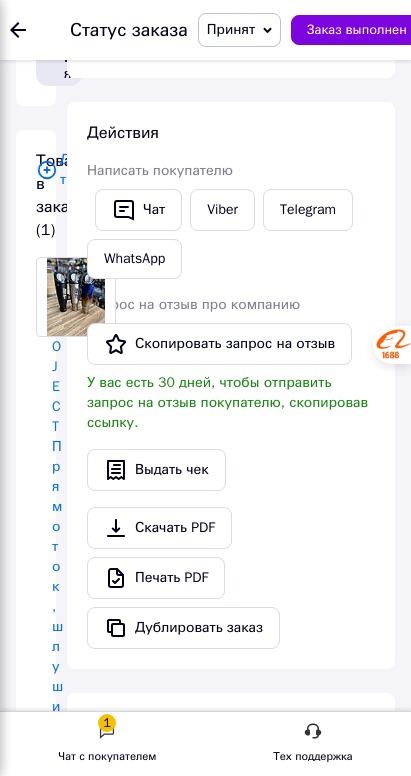 copy on "380680012701" 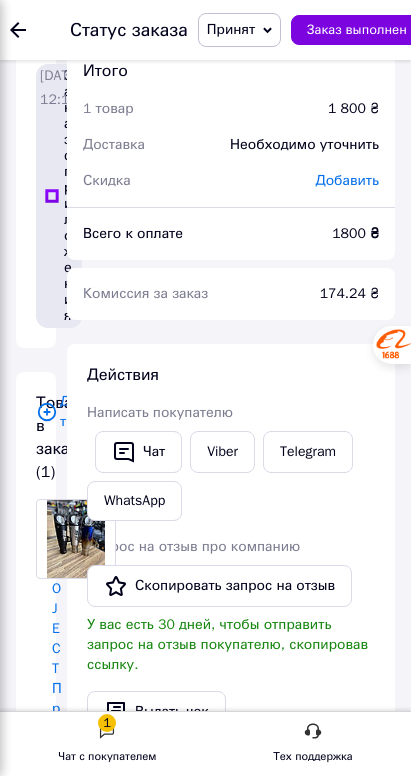 scroll, scrollTop: 30, scrollLeft: 0, axis: vertical 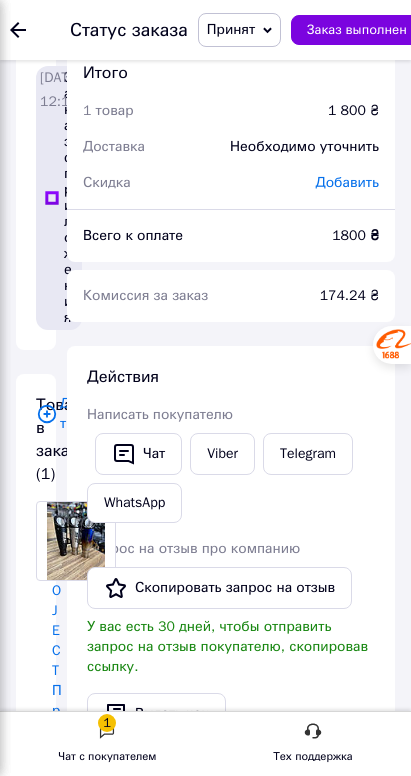 copy on "380680012701" 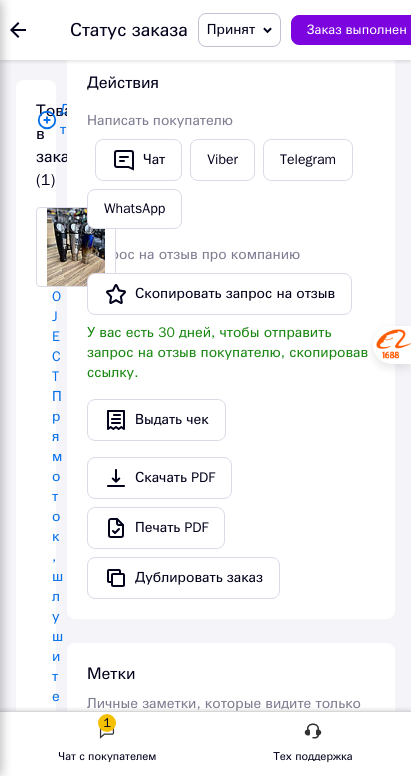 scroll, scrollTop: 324, scrollLeft: 0, axis: vertical 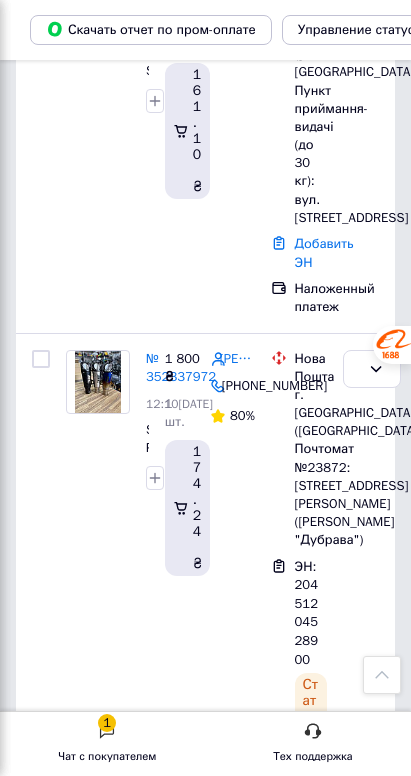 click 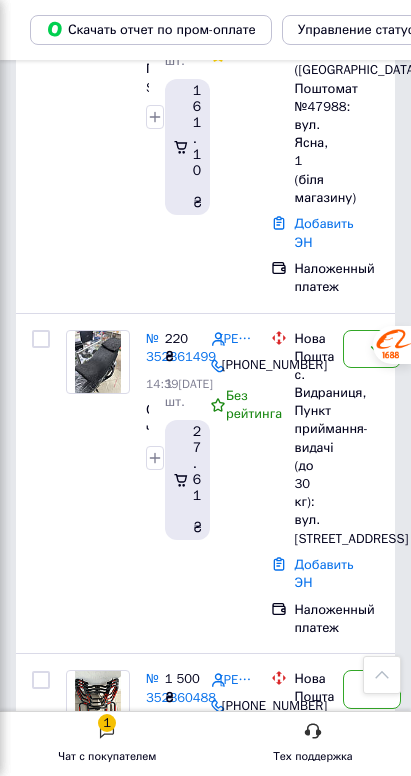 scroll, scrollTop: 611, scrollLeft: 0, axis: vertical 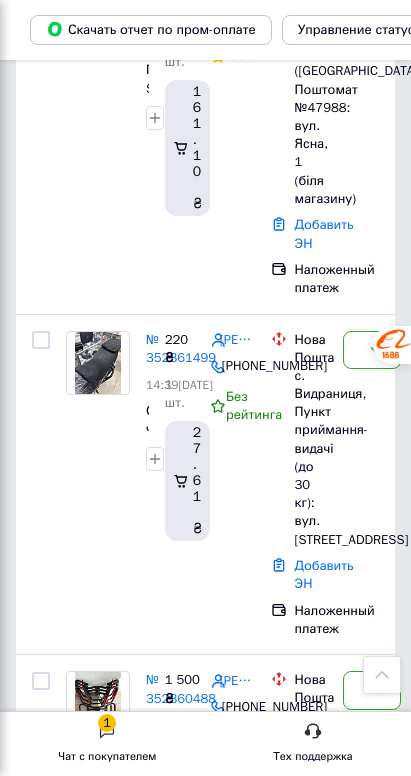 click on "№ 352338073" at bounding box center [181, 1784] 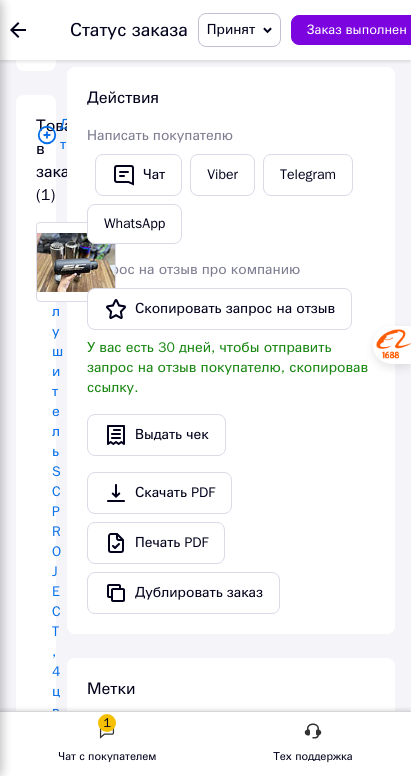 scroll, scrollTop: 283, scrollLeft: 0, axis: vertical 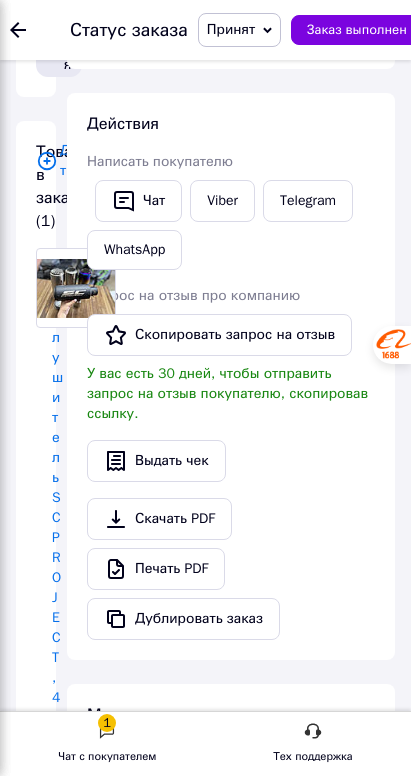 click on "[PHONE_NUMBER]" at bounding box center (62, 2793) 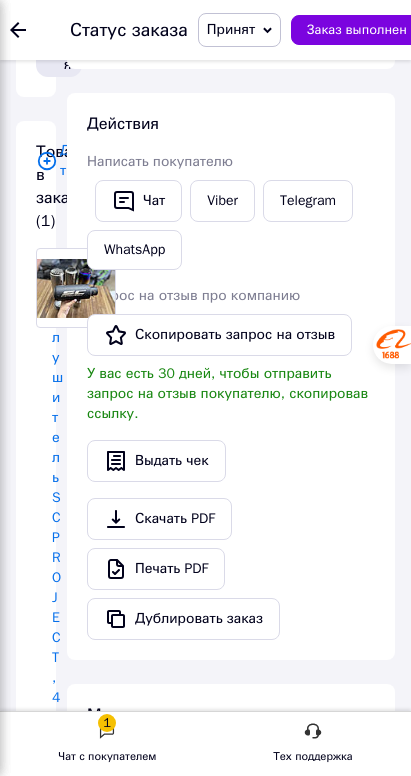click on "[PERSON_NAME]" at bounding box center (62, 2701) 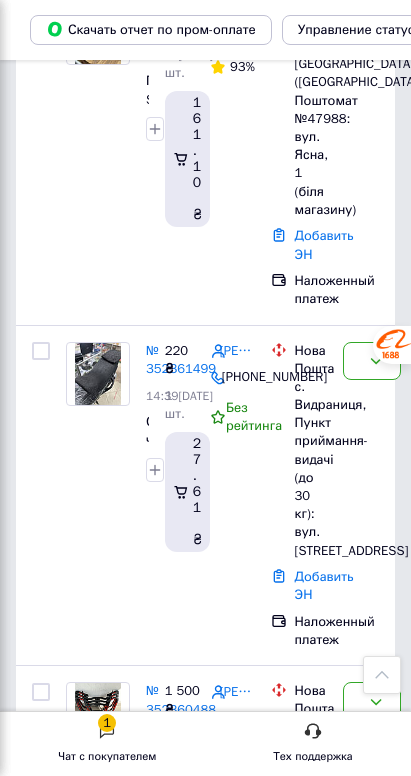 scroll, scrollTop: 596, scrollLeft: 0, axis: vertical 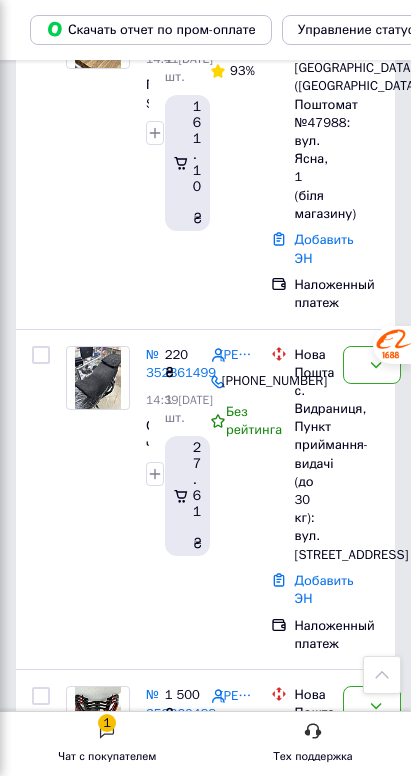 click on "№ 352341358" at bounding box center [181, 1422] 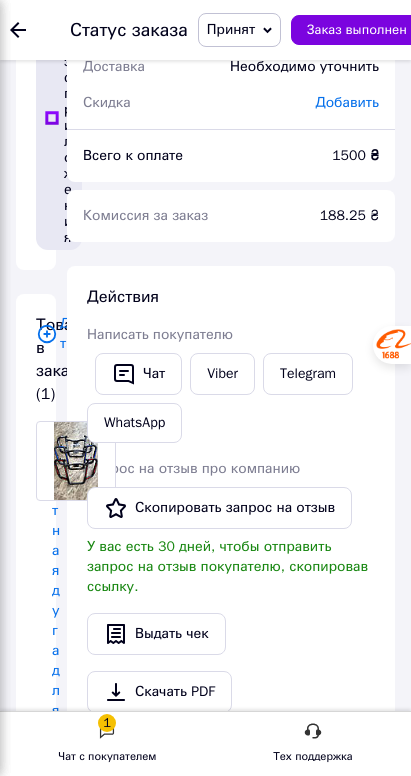 scroll, scrollTop: 111, scrollLeft: 0, axis: vertical 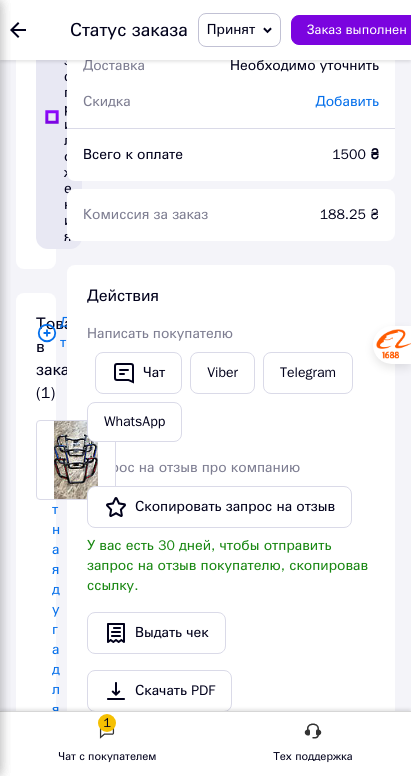 click on "[PHONE_NUMBER]" at bounding box center [62, 2845] 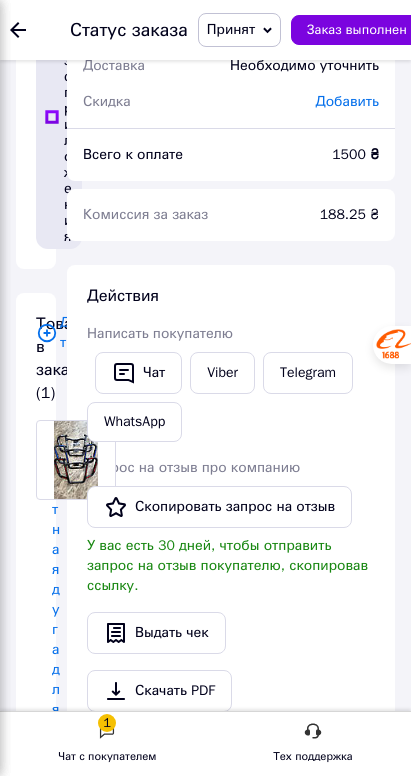 click on "[PERSON_NAME]" at bounding box center (62, 2753) 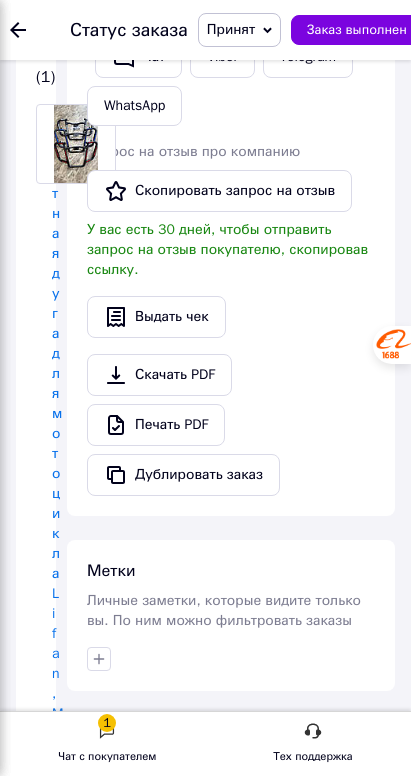 scroll, scrollTop: 429, scrollLeft: 0, axis: vertical 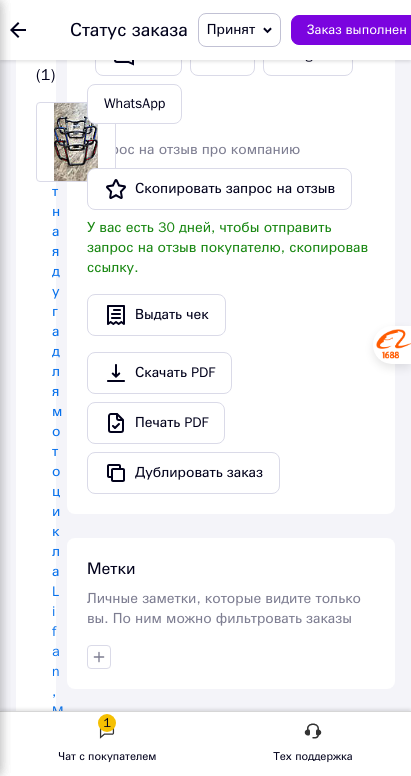 click at bounding box center (79, 3505) 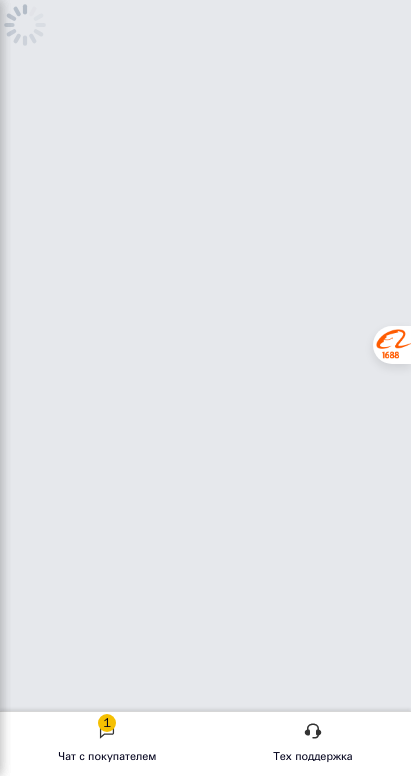 scroll, scrollTop: 0, scrollLeft: 0, axis: both 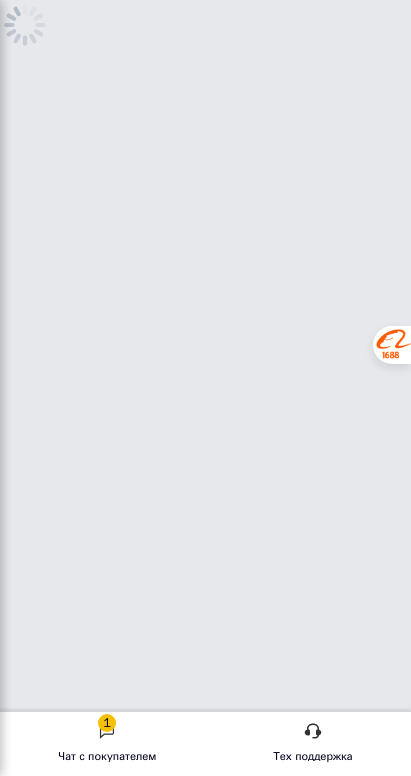 click on "4" at bounding box center (-28, 167) 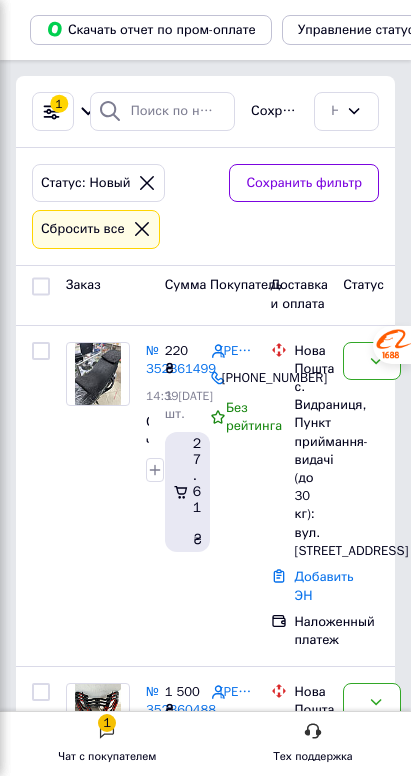 scroll, scrollTop: 96, scrollLeft: 0, axis: vertical 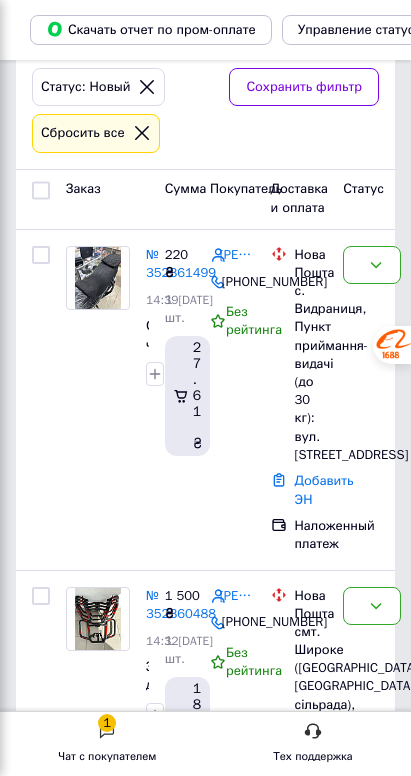 click on "Заказы" at bounding box center [-119, 167] 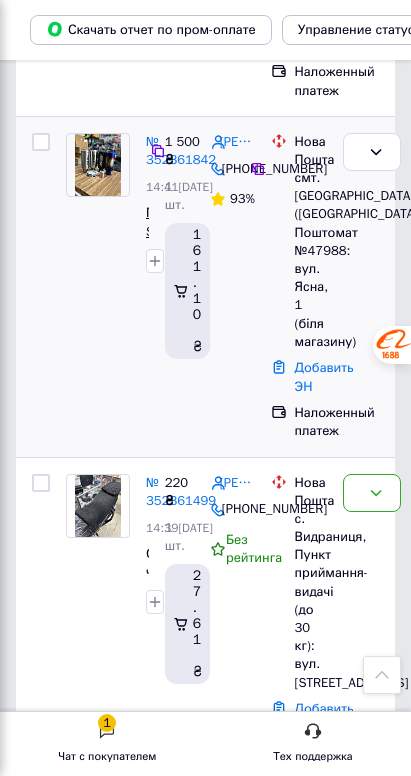 scroll, scrollTop: 463, scrollLeft: 0, axis: vertical 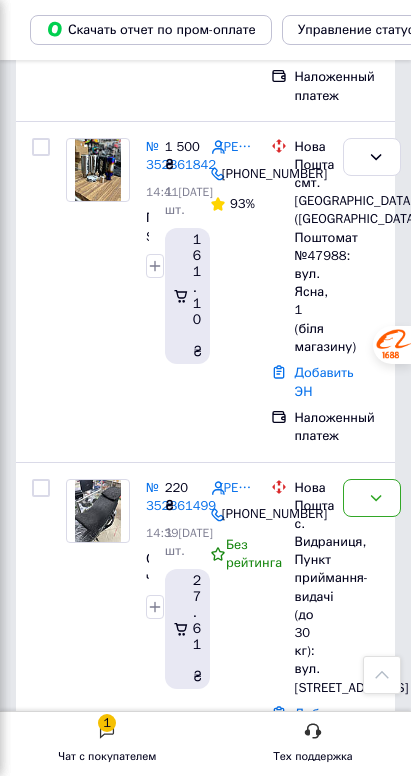 click on "№ 352349382" at bounding box center (181, 1142) 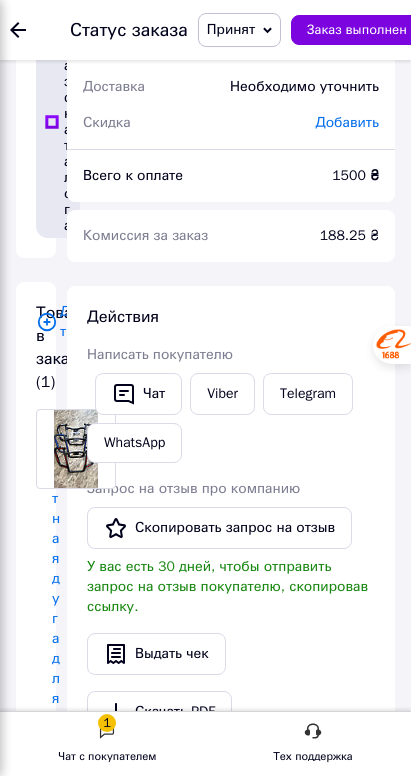 scroll, scrollTop: 88, scrollLeft: 0, axis: vertical 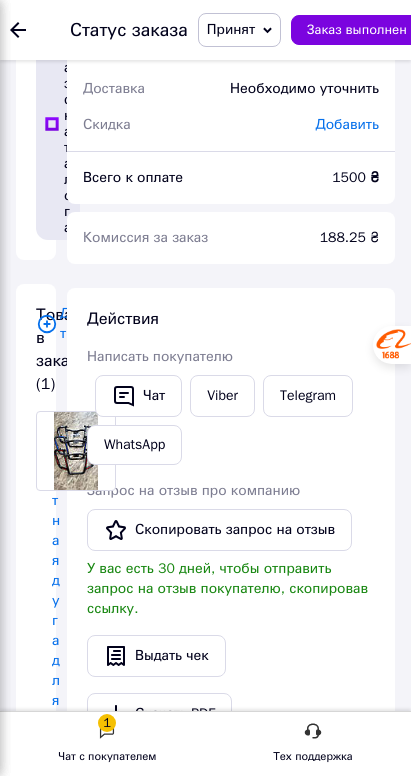 click on "[PHONE_NUMBER]" at bounding box center (62, 2836) 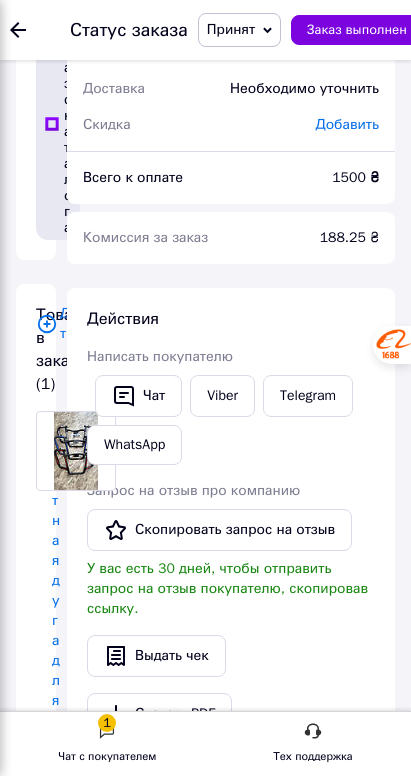 click on "[PERSON_NAME]" at bounding box center [62, 2744] 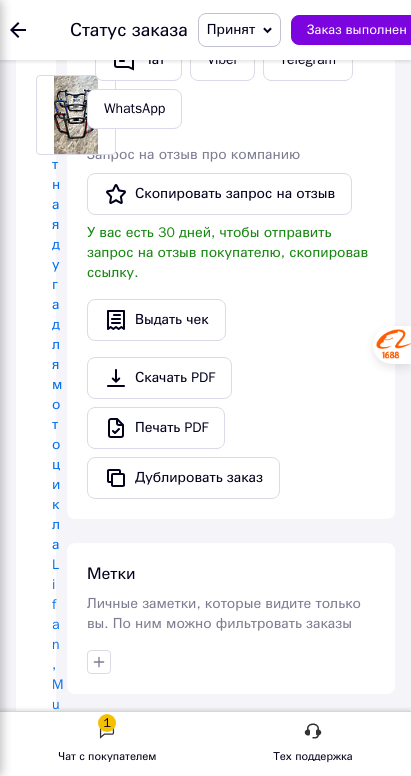 scroll, scrollTop: 444, scrollLeft: 0, axis: vertical 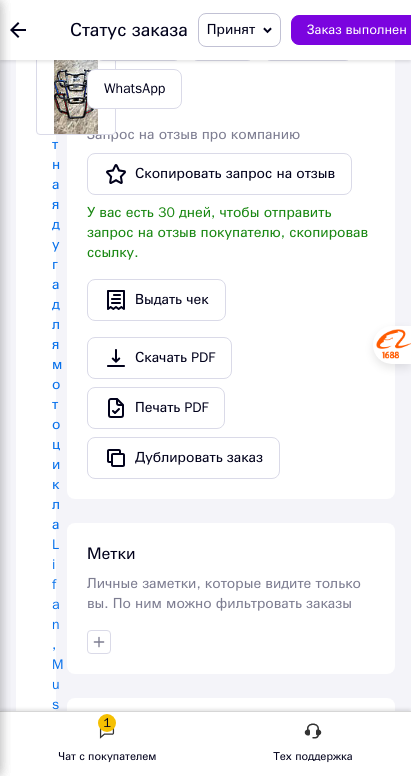 paste on "20451204533235" 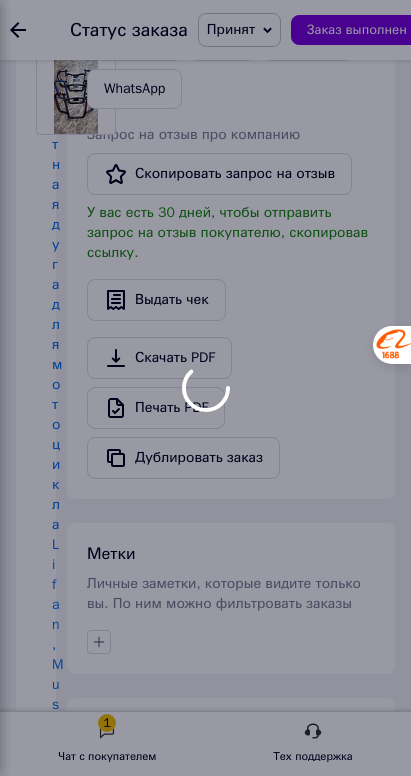 click at bounding box center [205, 388] 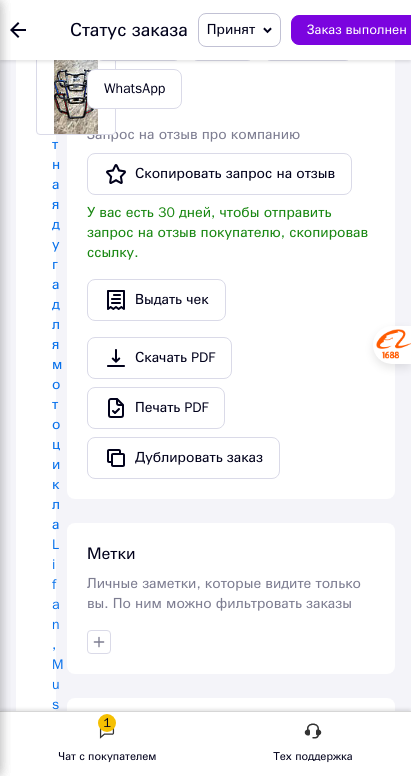click on "Заказы" at bounding box center (-119, 167) 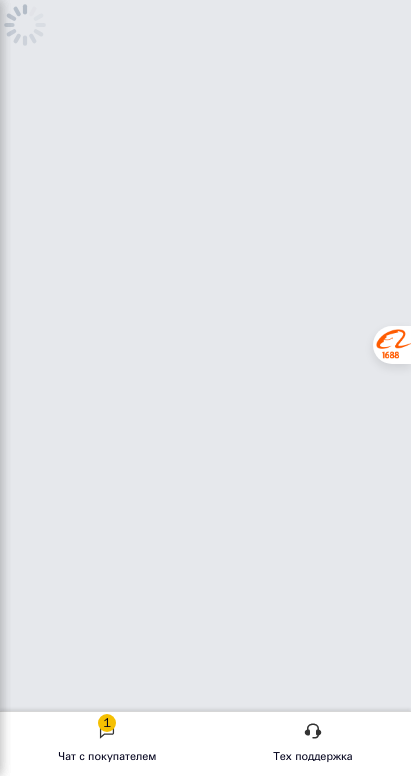 scroll, scrollTop: 0, scrollLeft: 0, axis: both 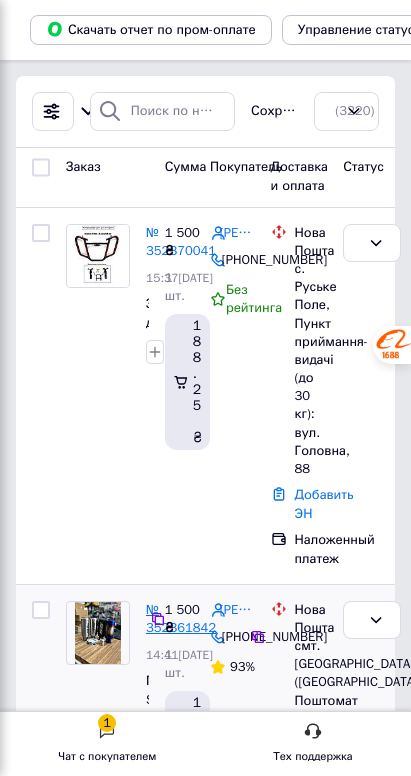 click on "№ 352361842" at bounding box center (181, 619) 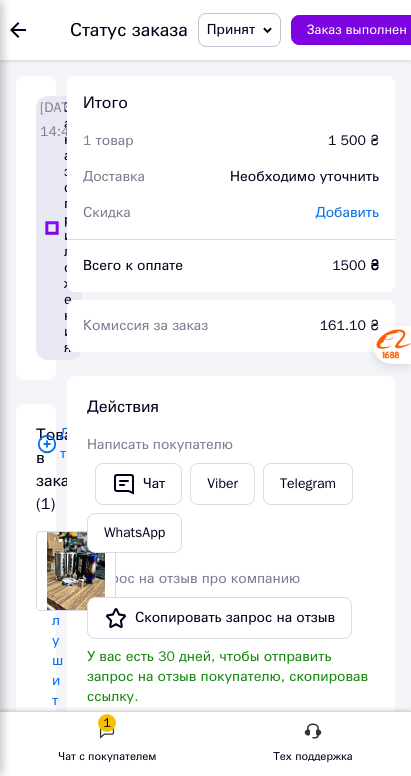 click on "[PHONE_NUMBER]" at bounding box center (62, 2916) 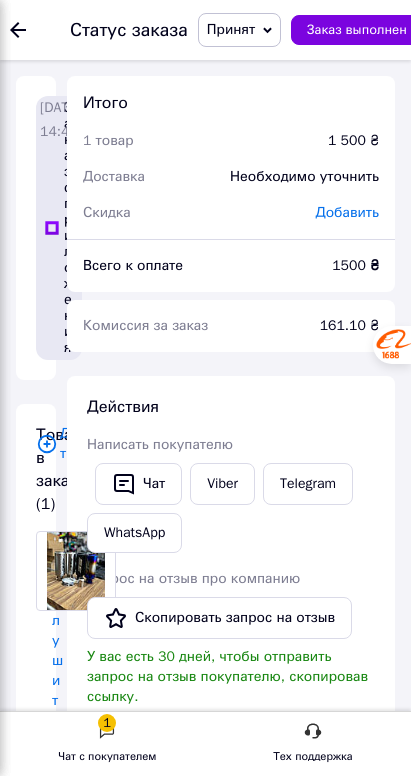 click on "[PERSON_NAME]" at bounding box center (62, 2824) 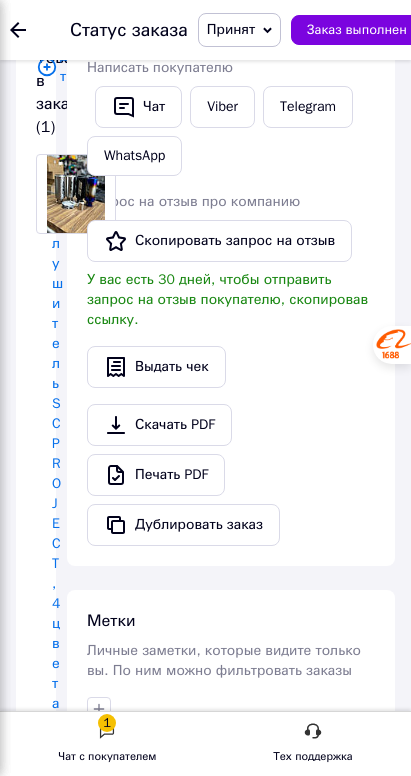 scroll, scrollTop: 402, scrollLeft: 0, axis: vertical 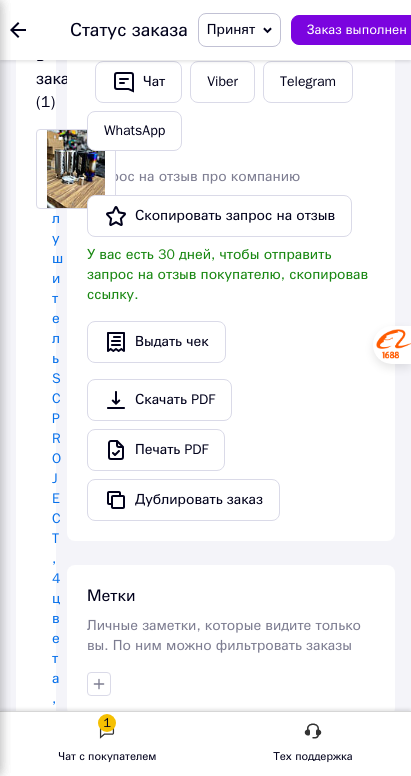 click at bounding box center (79, 3352) 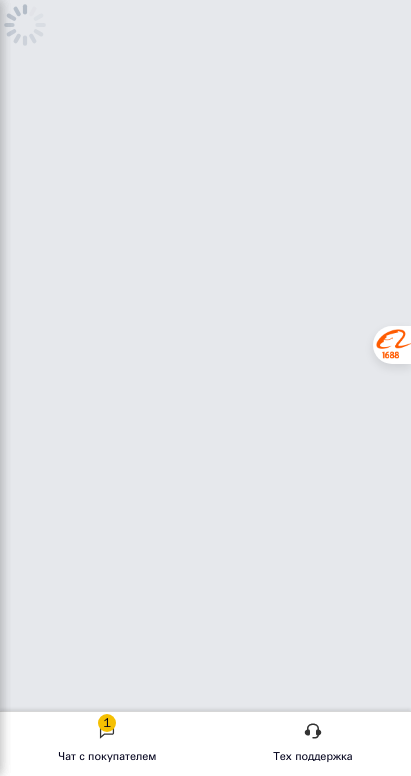 scroll, scrollTop: 0, scrollLeft: 0, axis: both 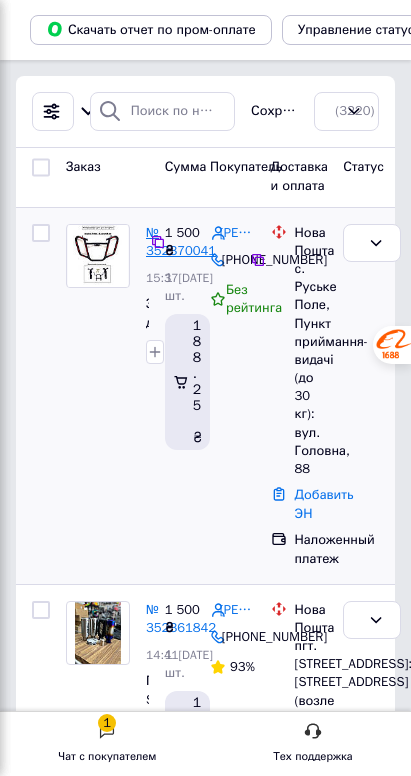 click on "№ 352370041" at bounding box center (181, 242) 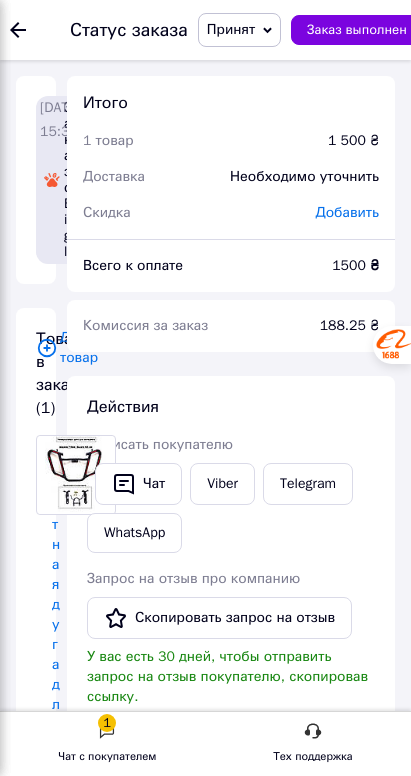 click on "[PHONE_NUMBER]" at bounding box center (62, 2860) 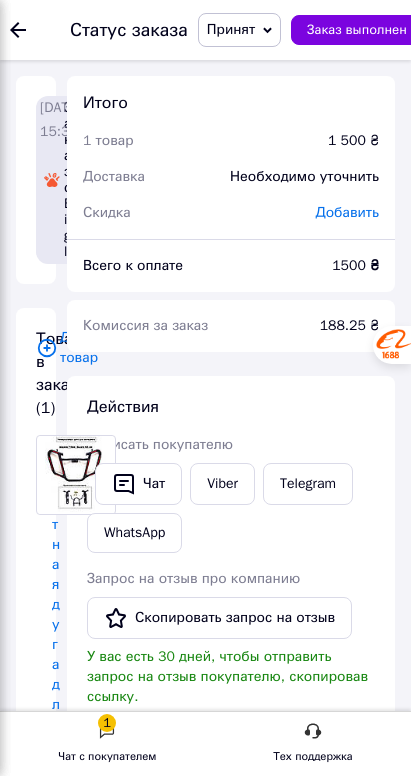 click on "[PERSON_NAME]" at bounding box center [62, 2768] 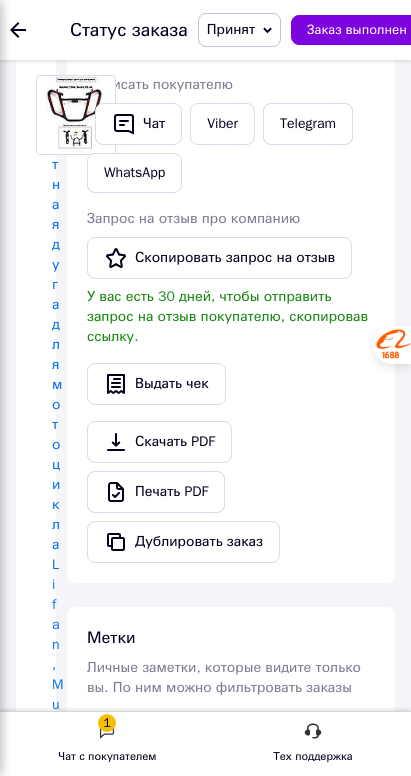 scroll, scrollTop: 376, scrollLeft: 0, axis: vertical 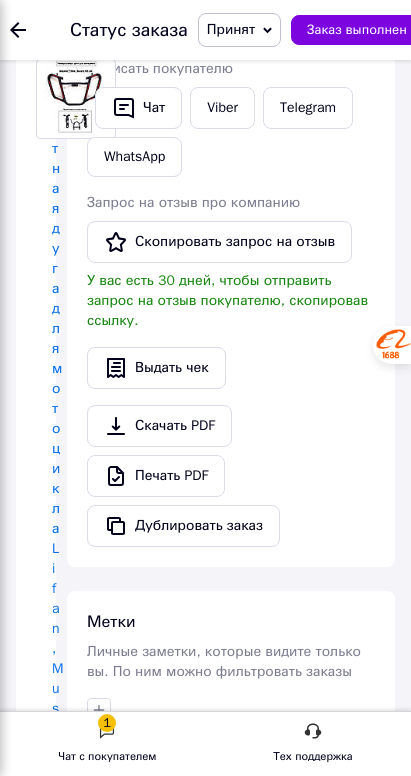 click at bounding box center (79, 3422) 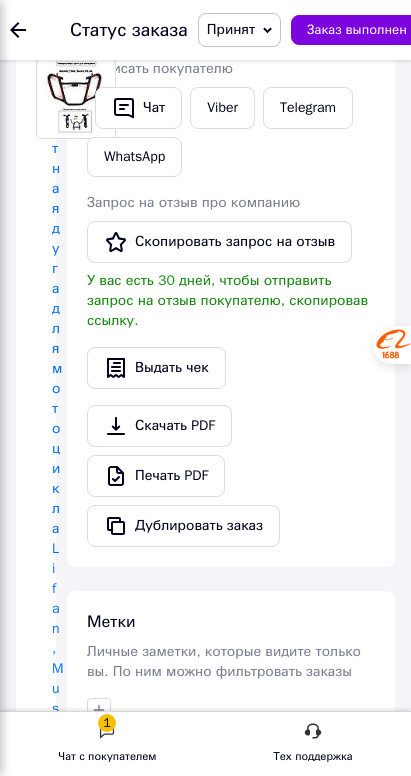 click on "4" at bounding box center (-20, 166) 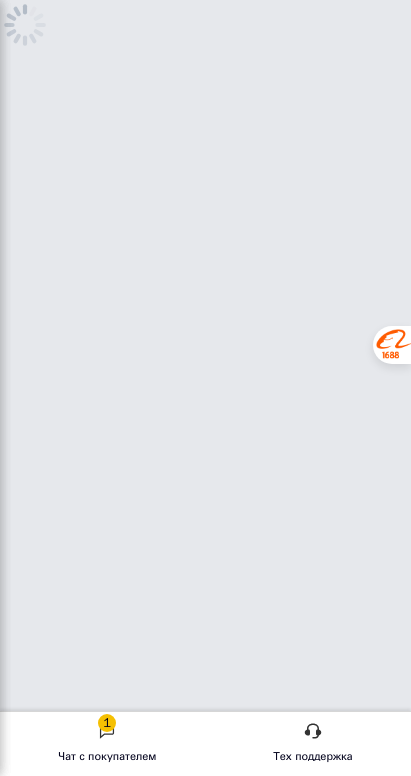 scroll, scrollTop: 0, scrollLeft: 0, axis: both 